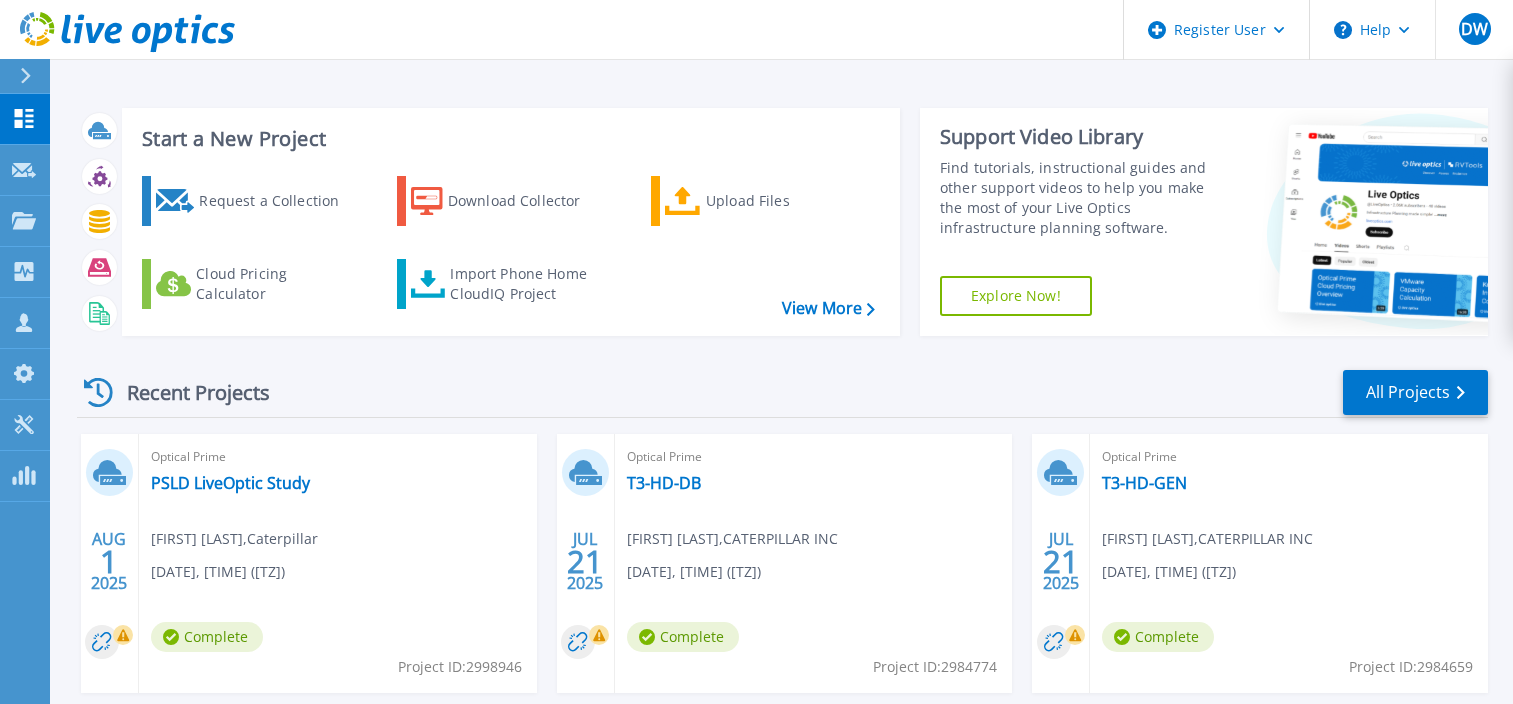 scroll, scrollTop: 0, scrollLeft: 0, axis: both 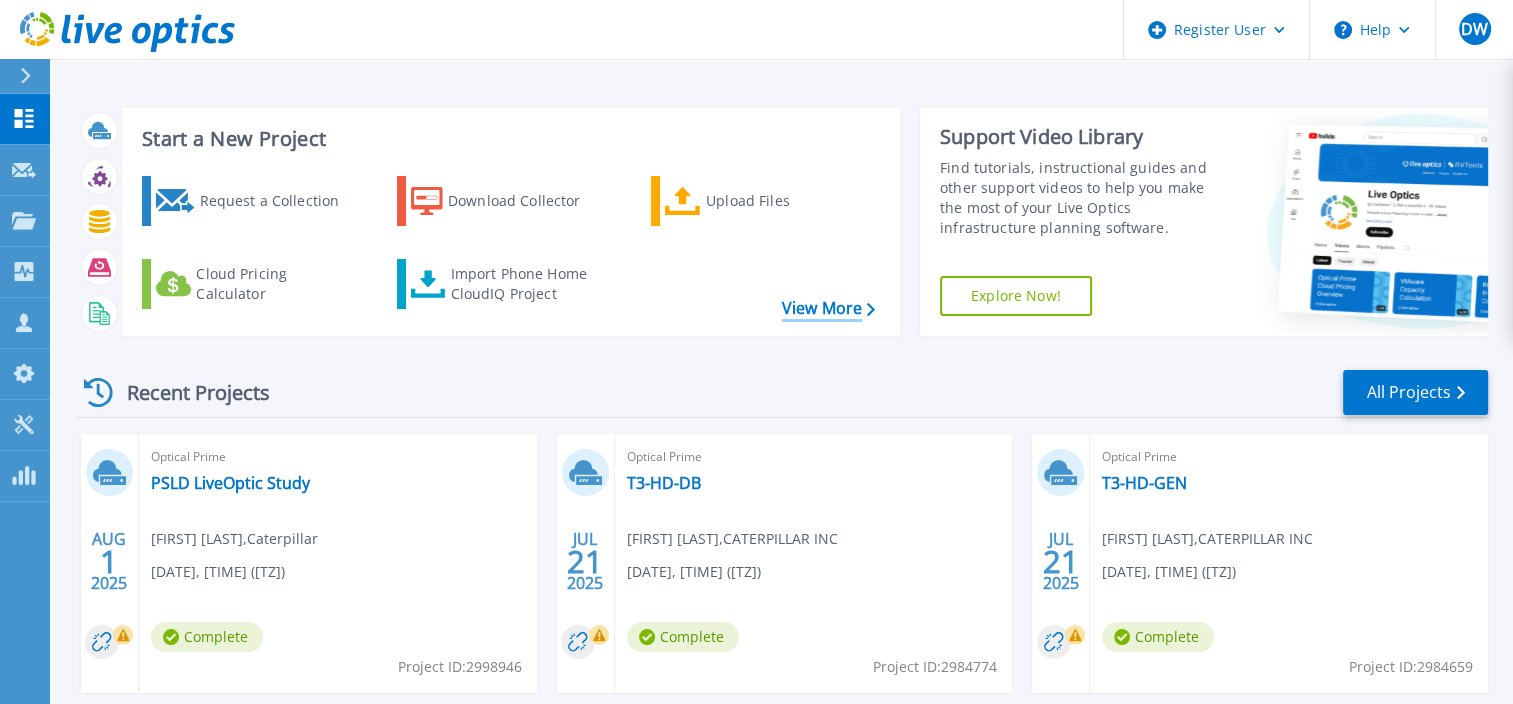 click on "View More" at bounding box center (828, 308) 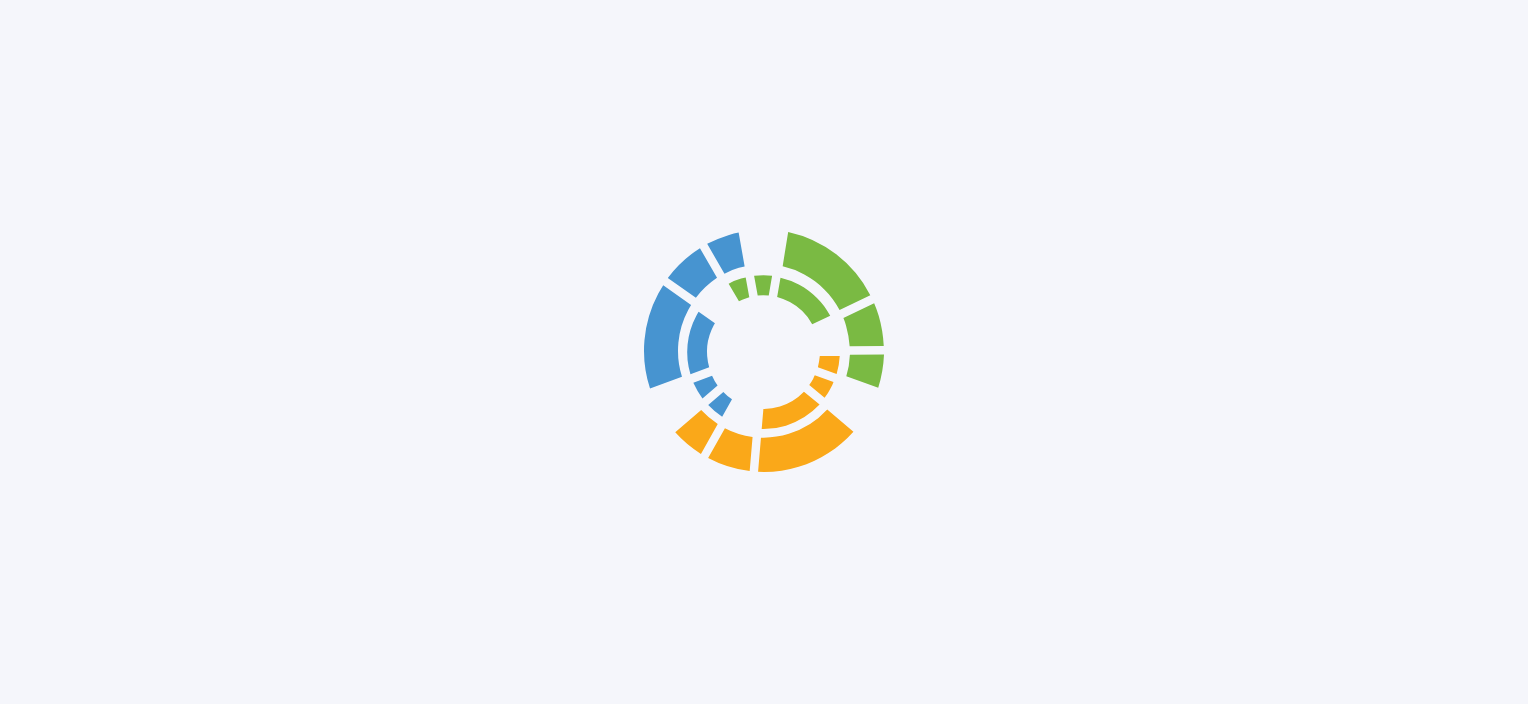 scroll, scrollTop: 0, scrollLeft: 0, axis: both 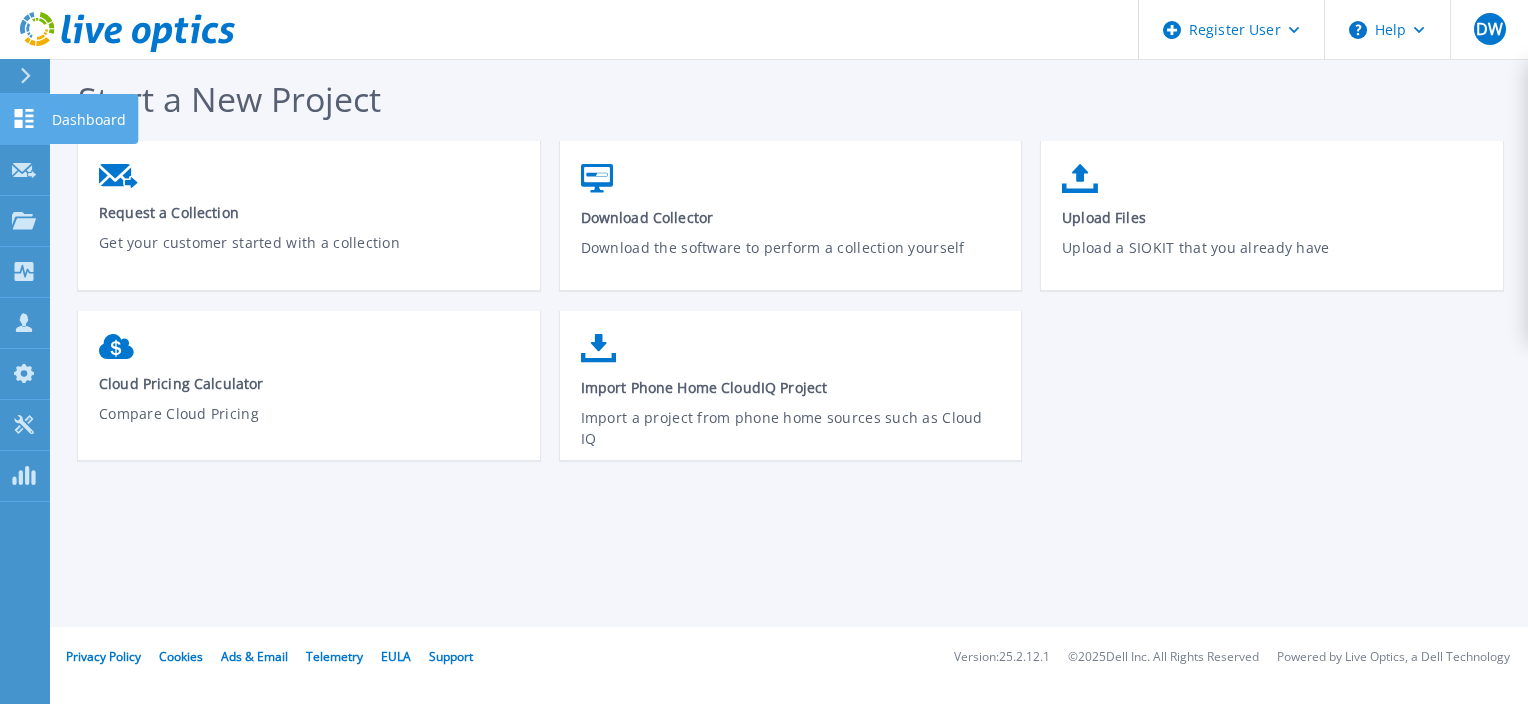 click on "Dashboard Dashboard" at bounding box center [25, 119] 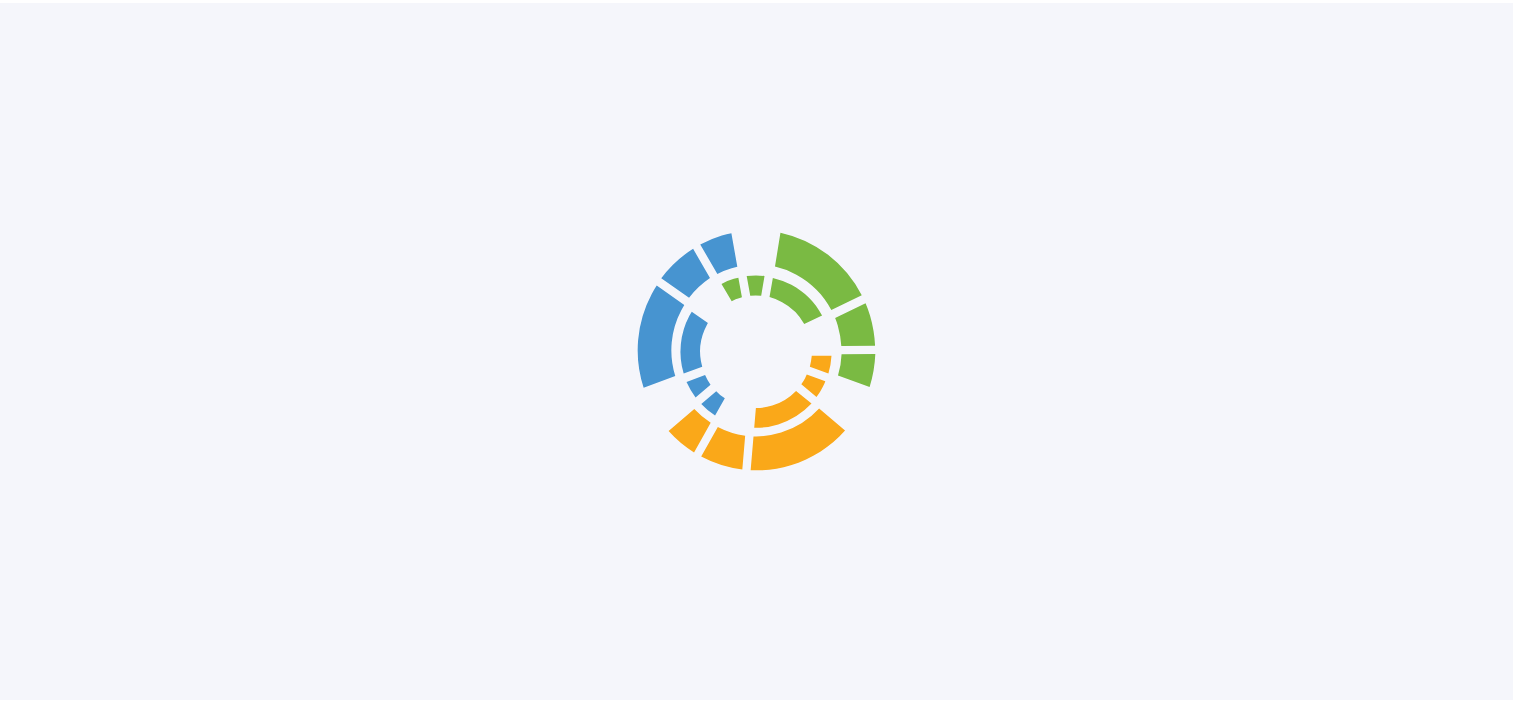 scroll, scrollTop: 0, scrollLeft: 0, axis: both 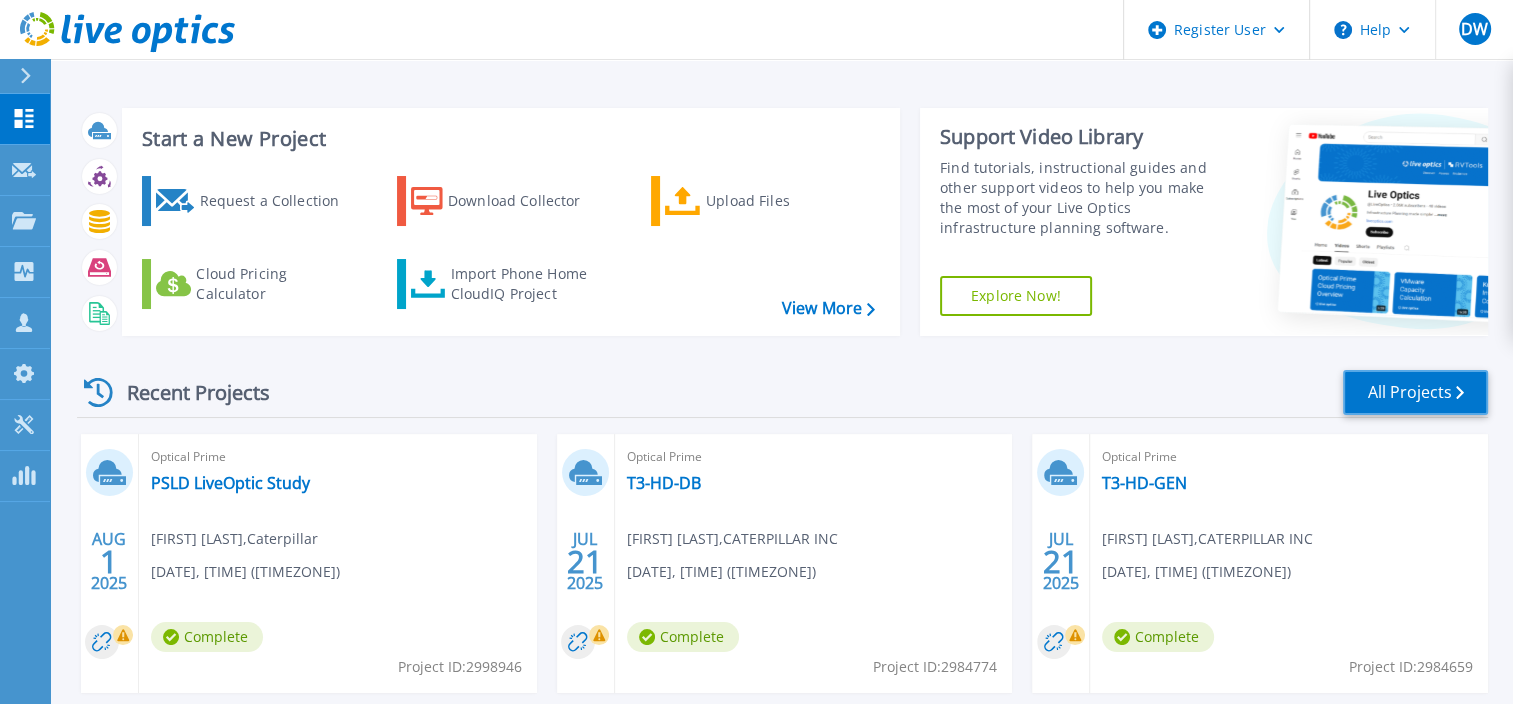 click on "All Projects" at bounding box center (1415, 392) 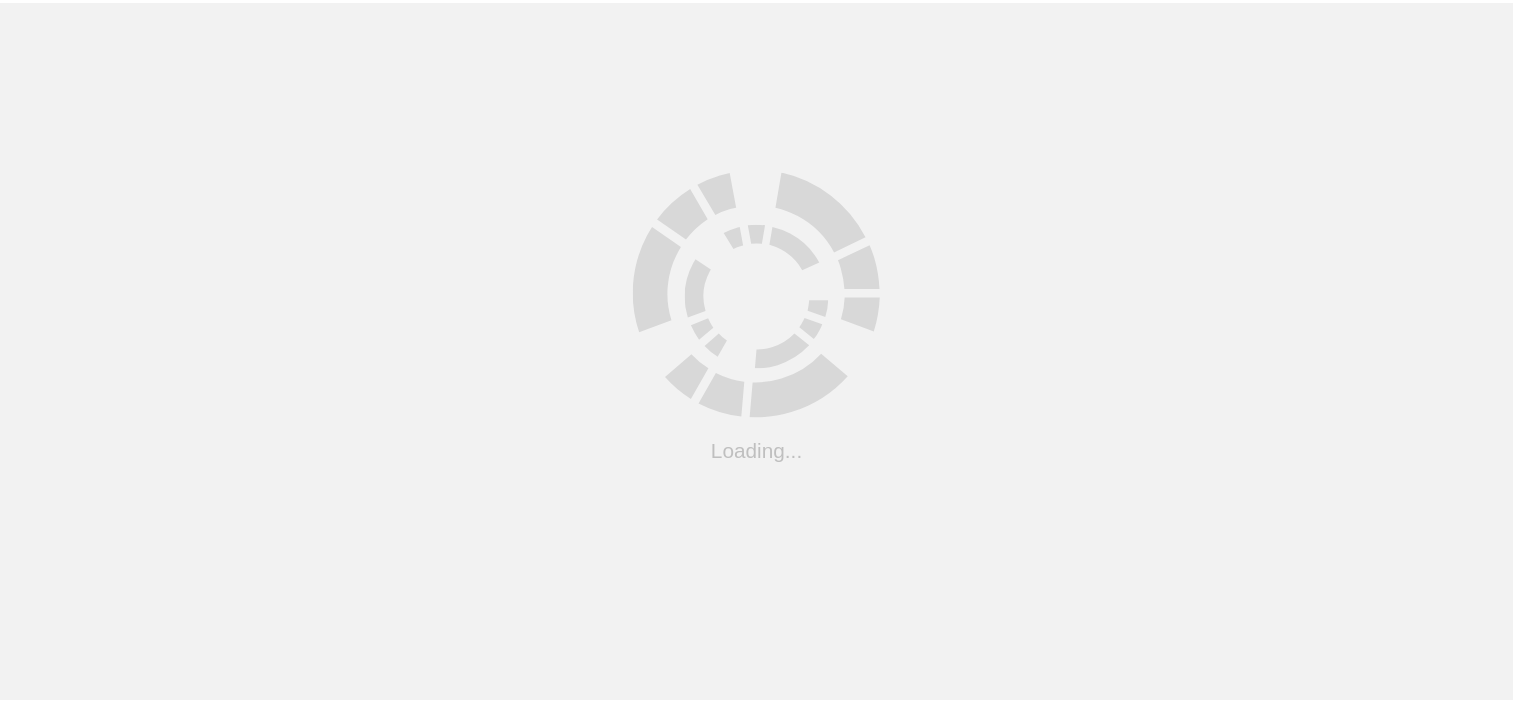 scroll, scrollTop: 0, scrollLeft: 0, axis: both 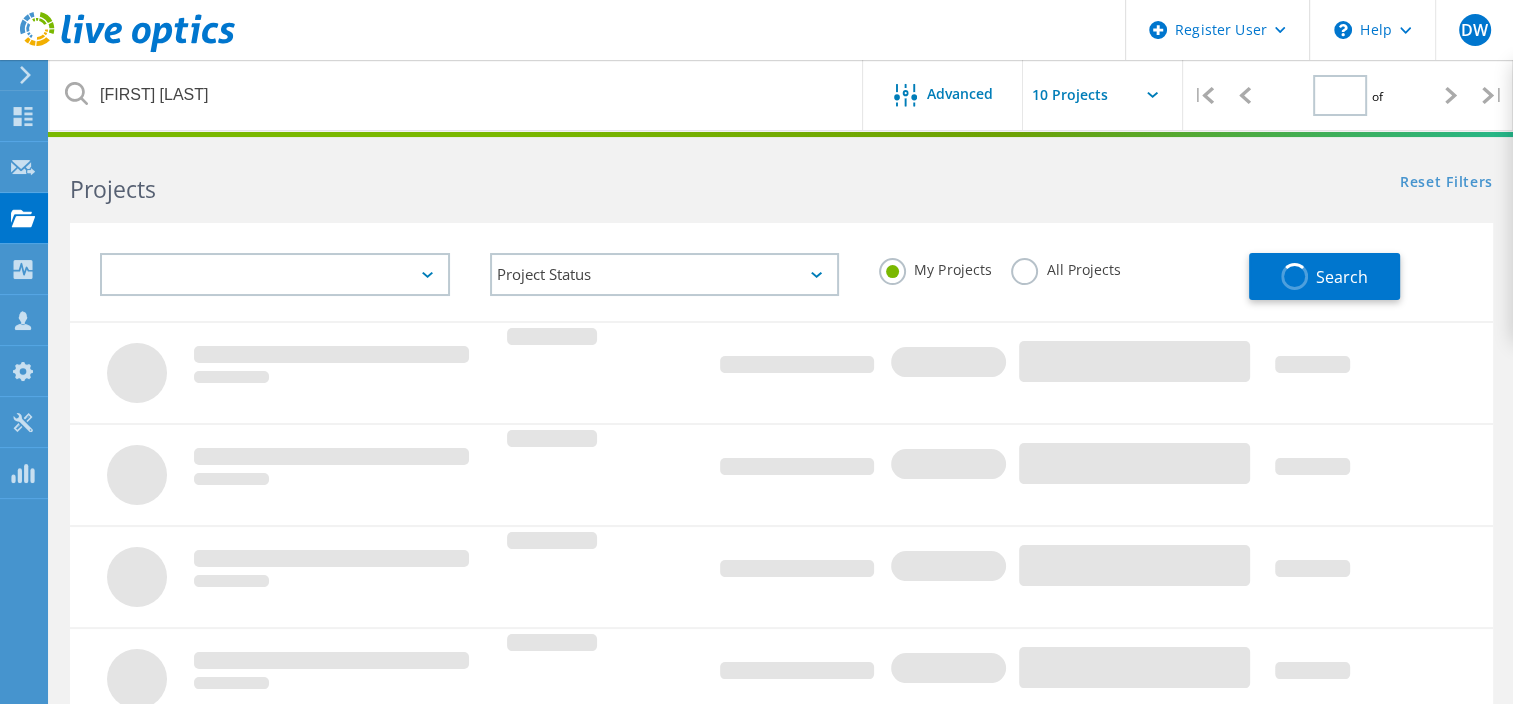type on "1" 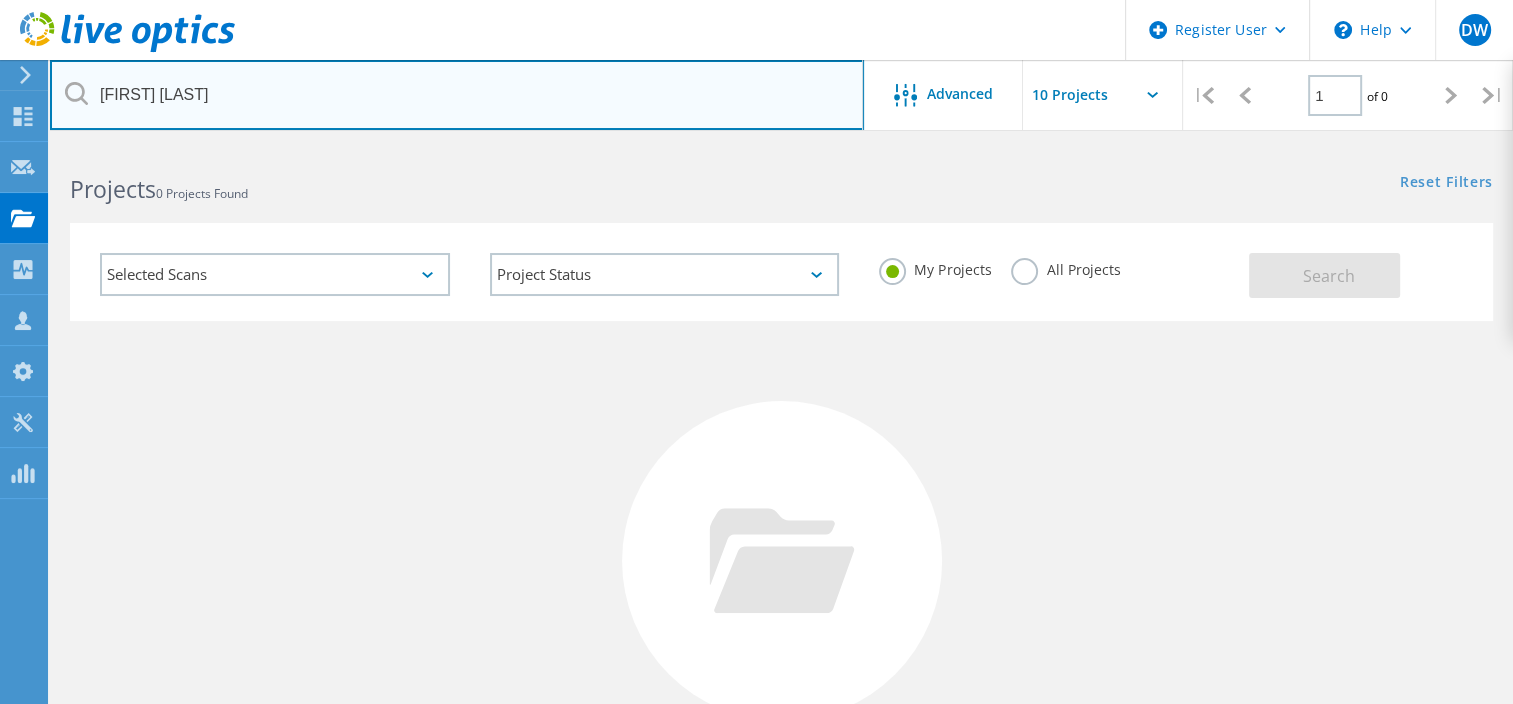 click on "[FIRST] [LAST]" at bounding box center (457, 95) 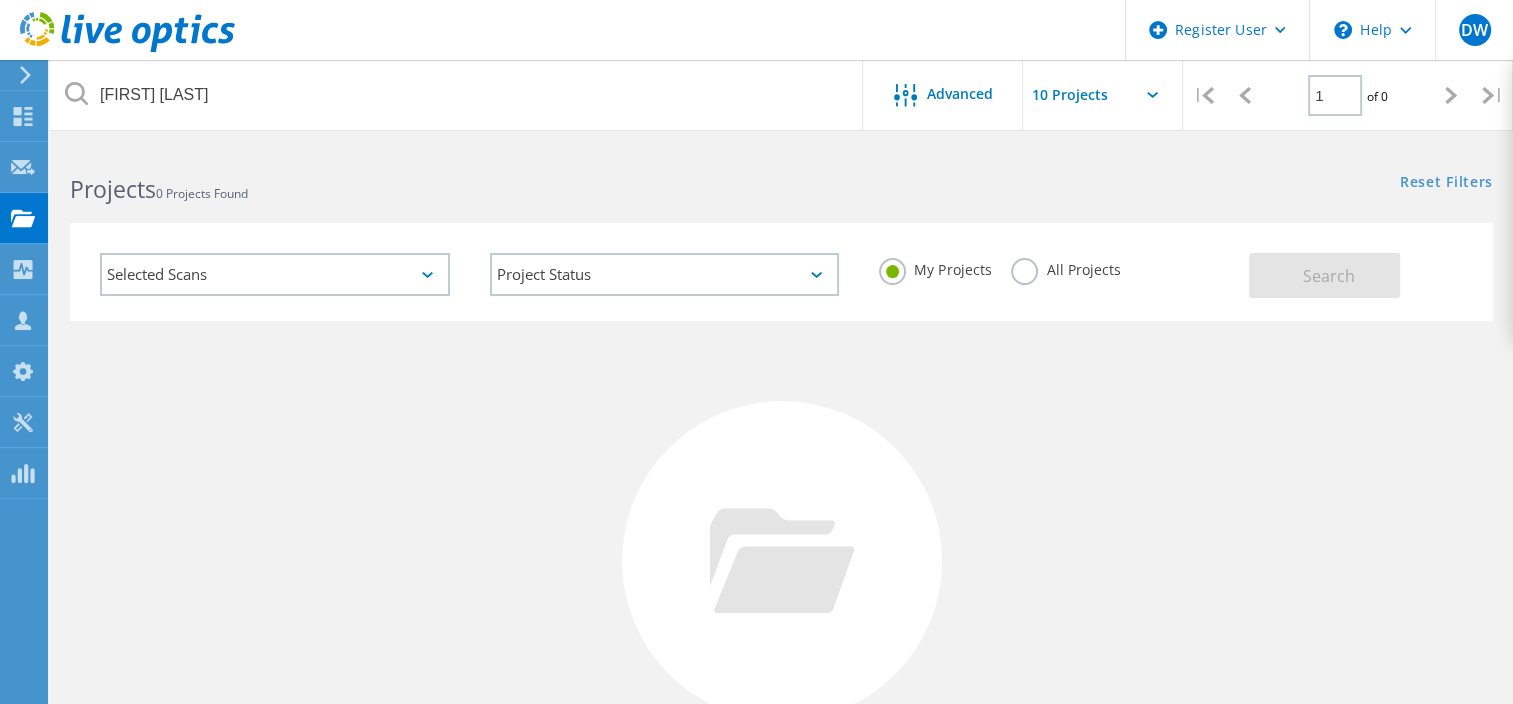click on "All Projects" 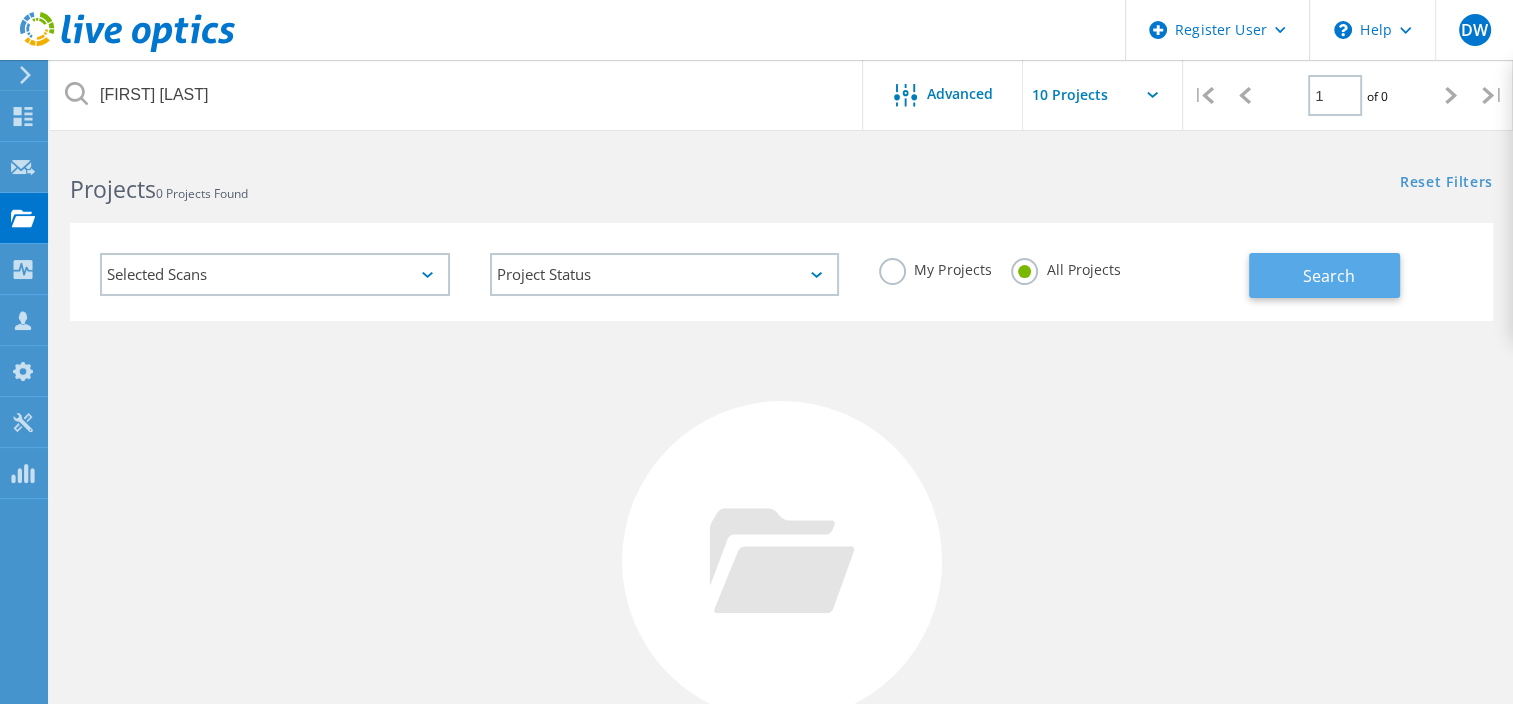 click on "Search" 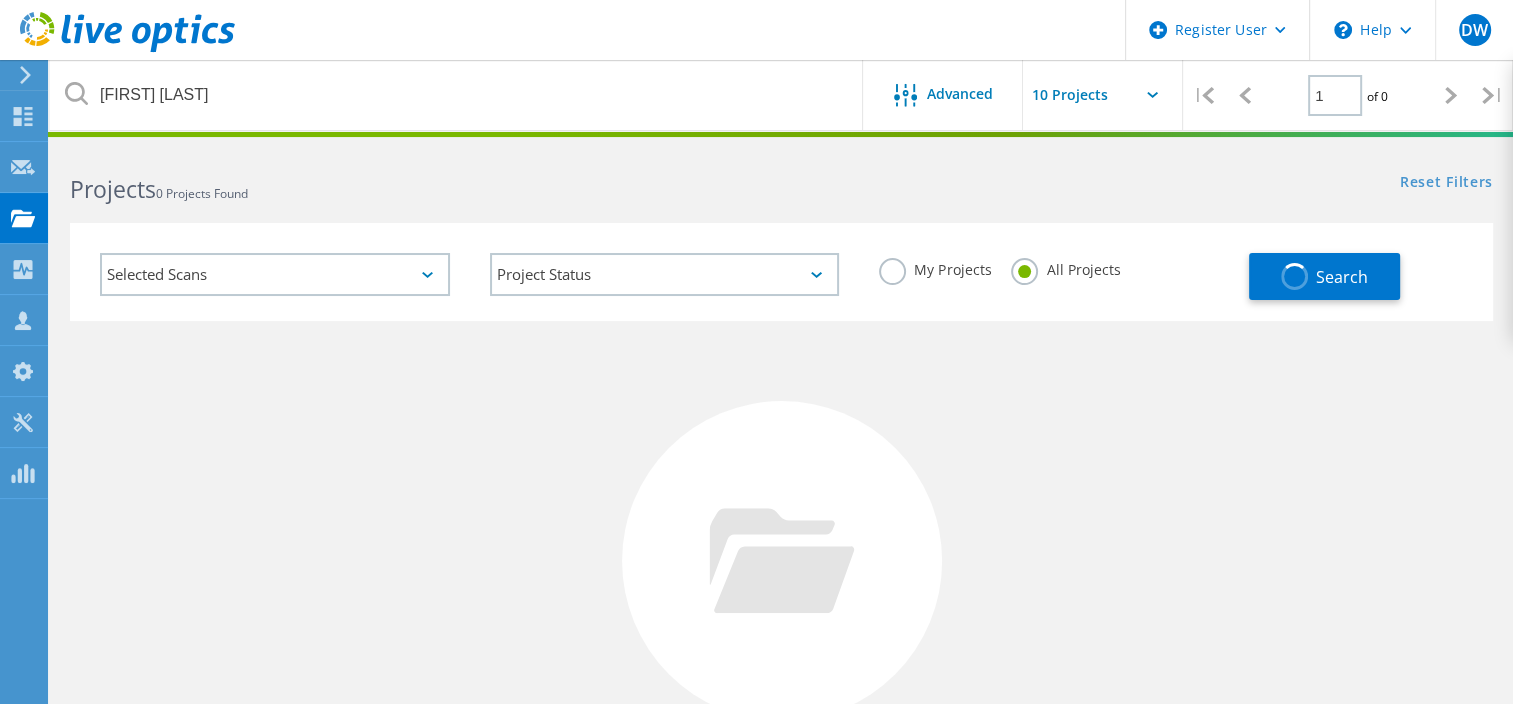 click on "Selected Scans" 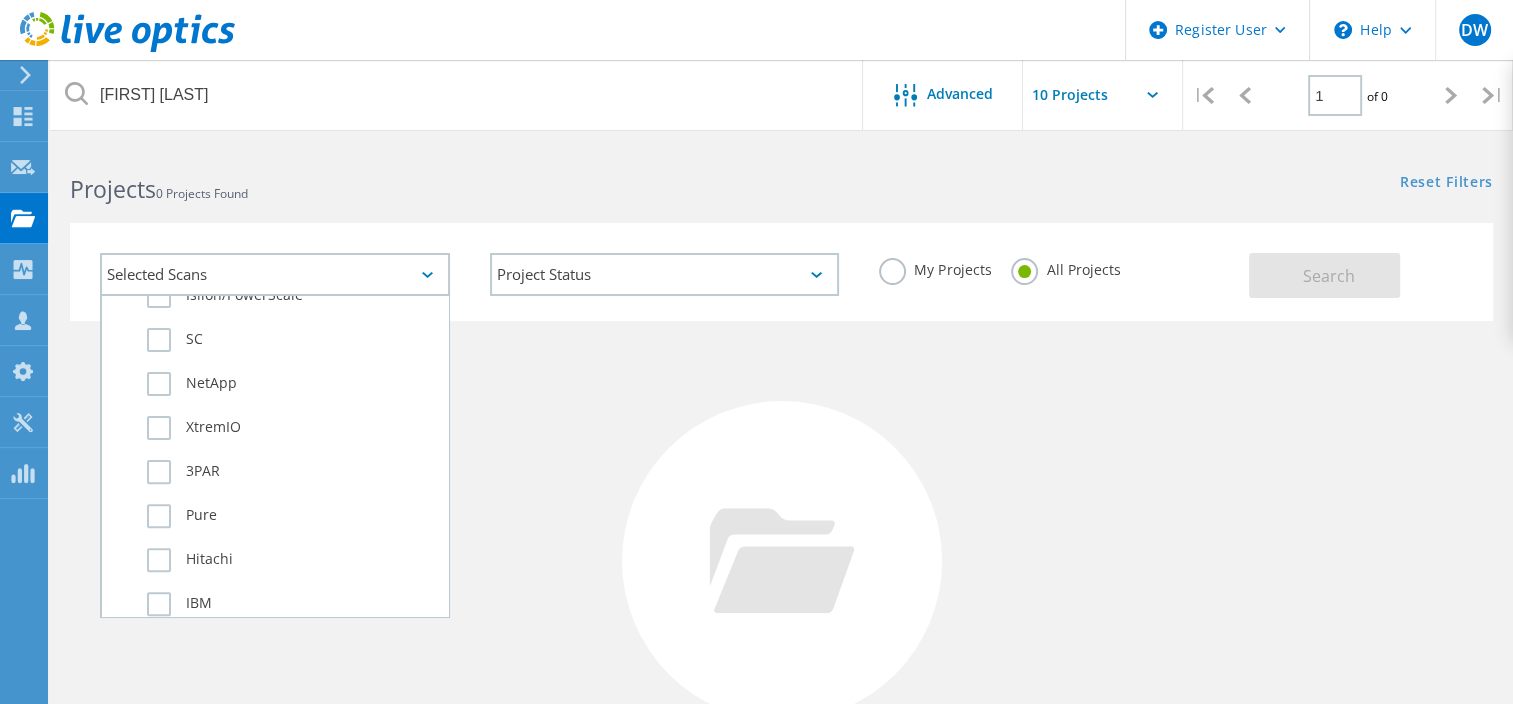 scroll, scrollTop: 700, scrollLeft: 0, axis: vertical 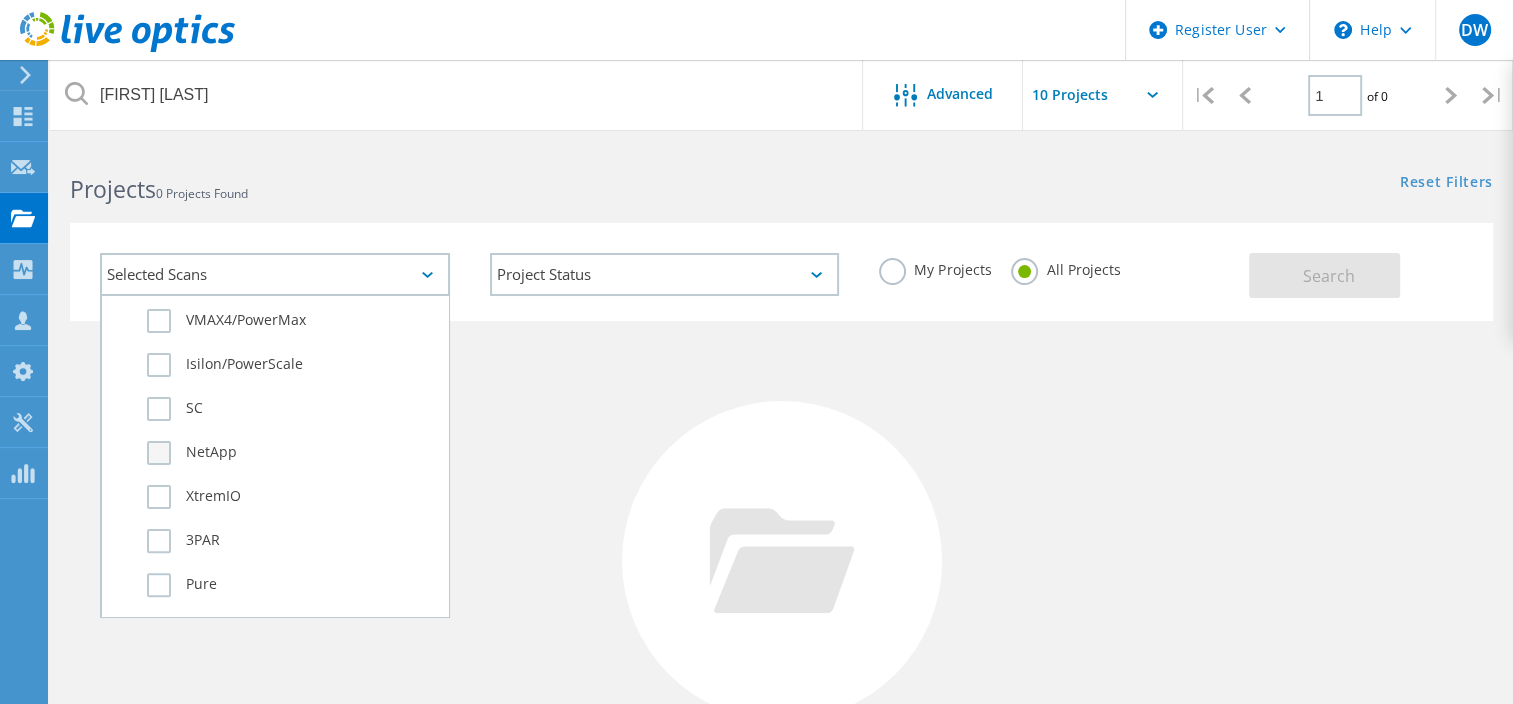 click on "NetApp" 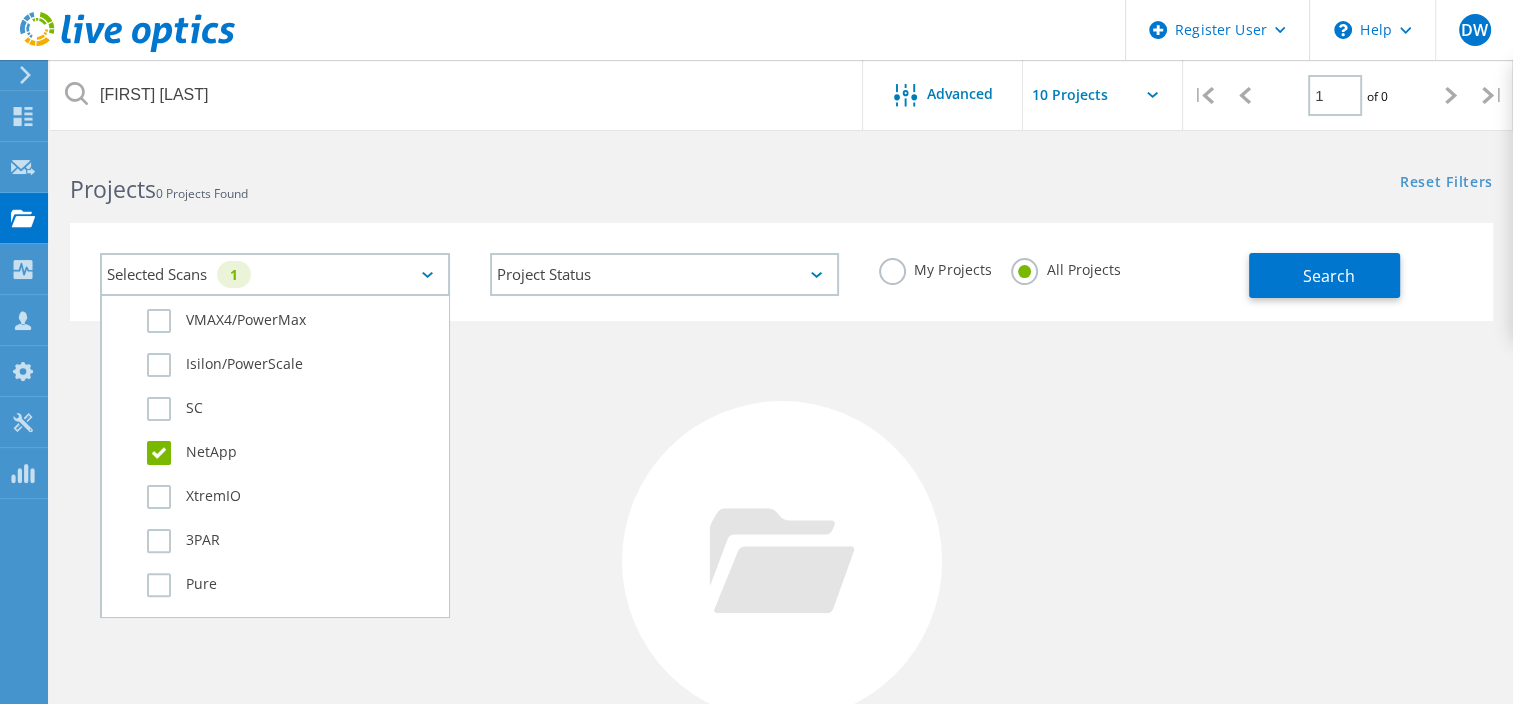 click 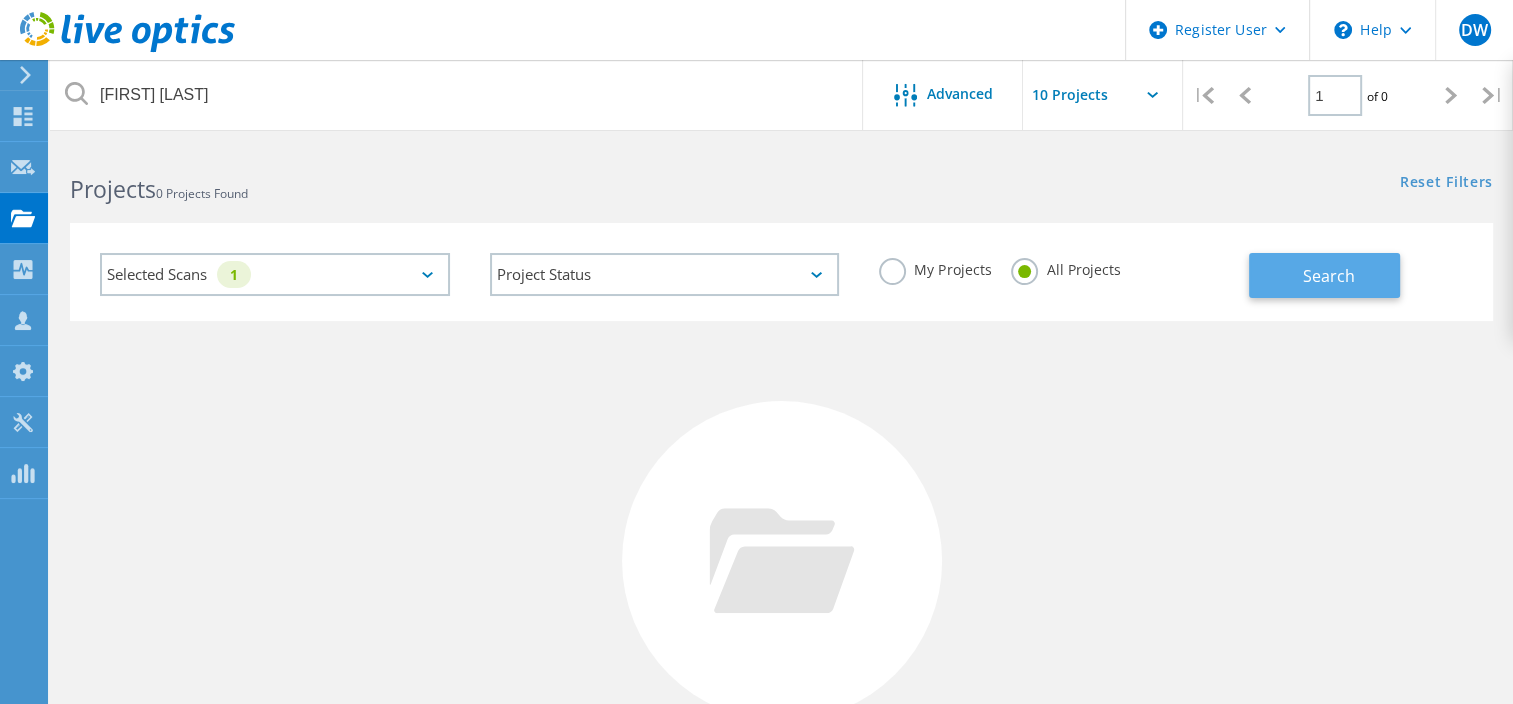 click on "Search" 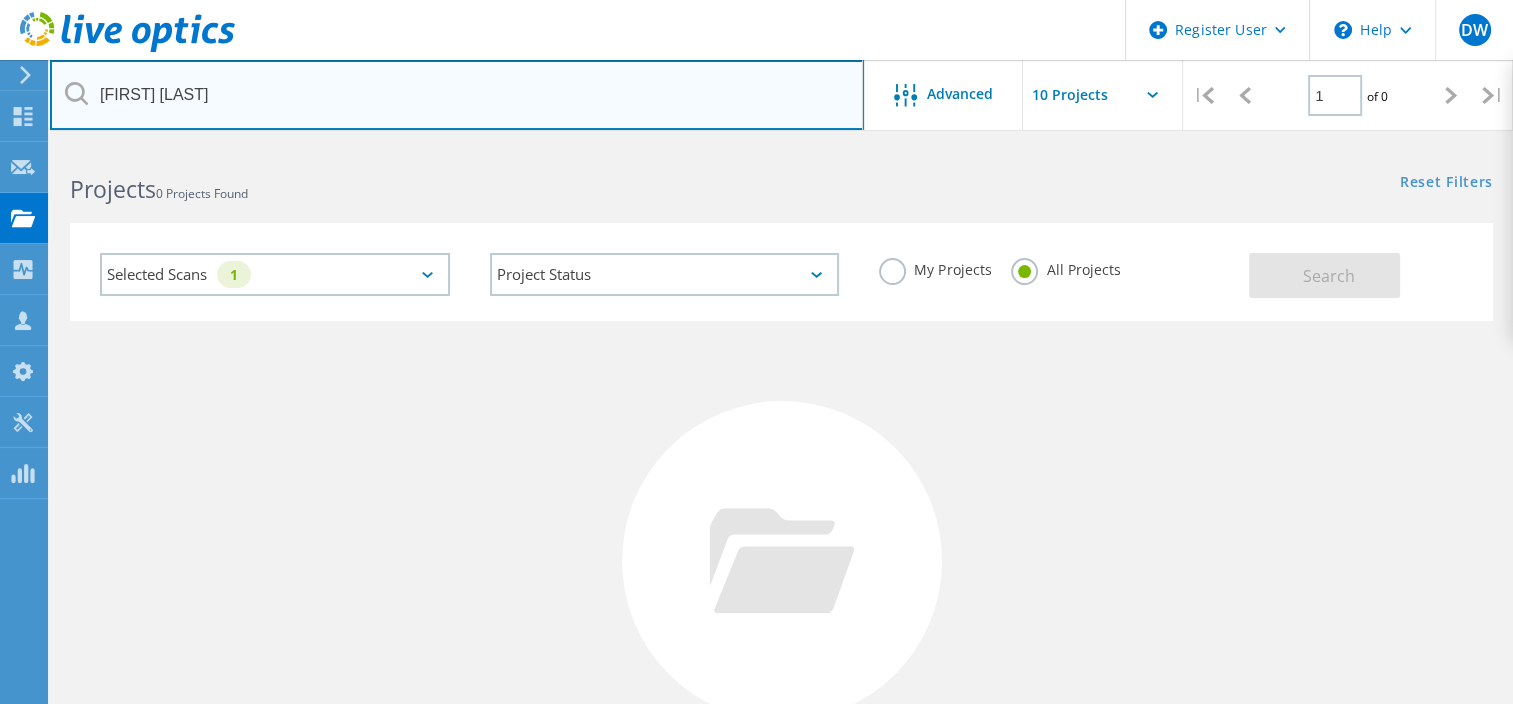 click on "[FIRST] [LAST]" at bounding box center (457, 95) 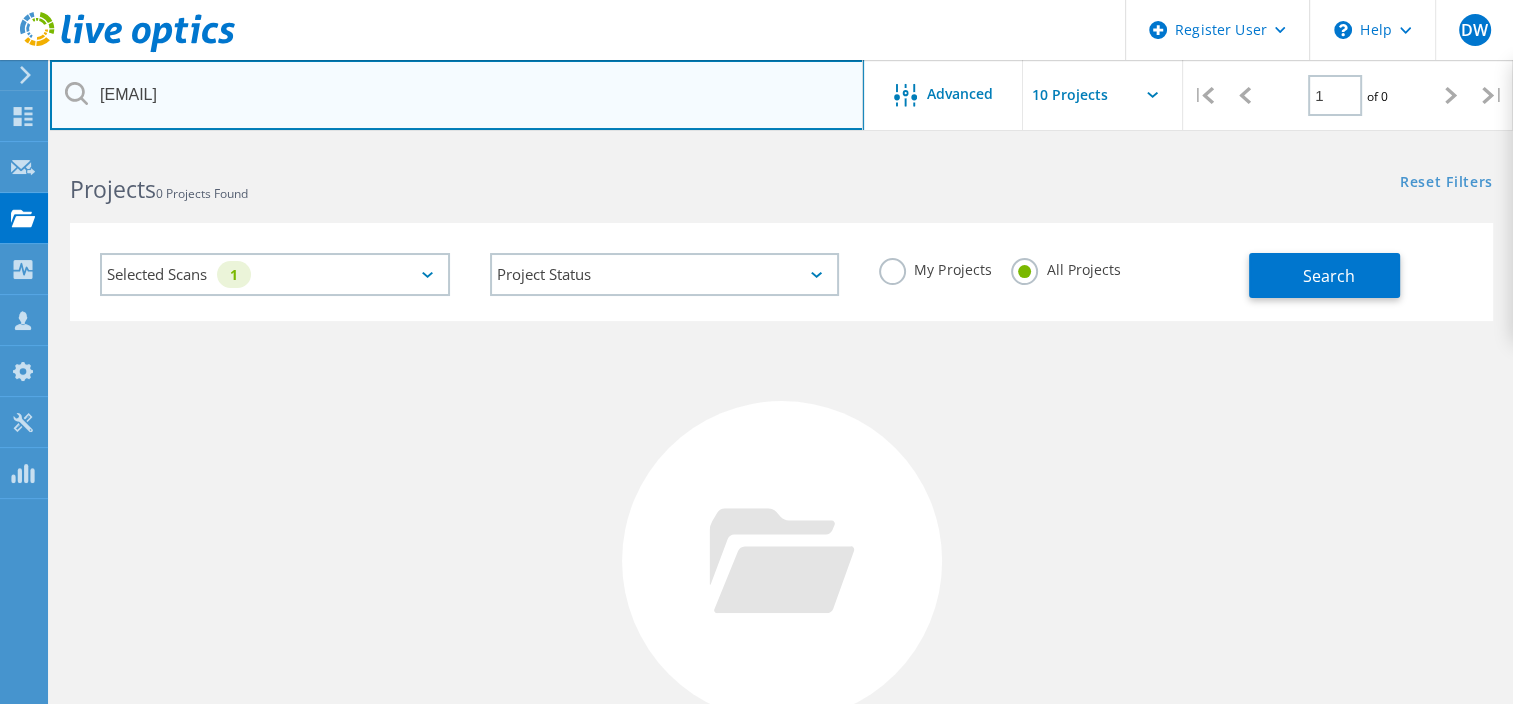 type on "[EMAIL]" 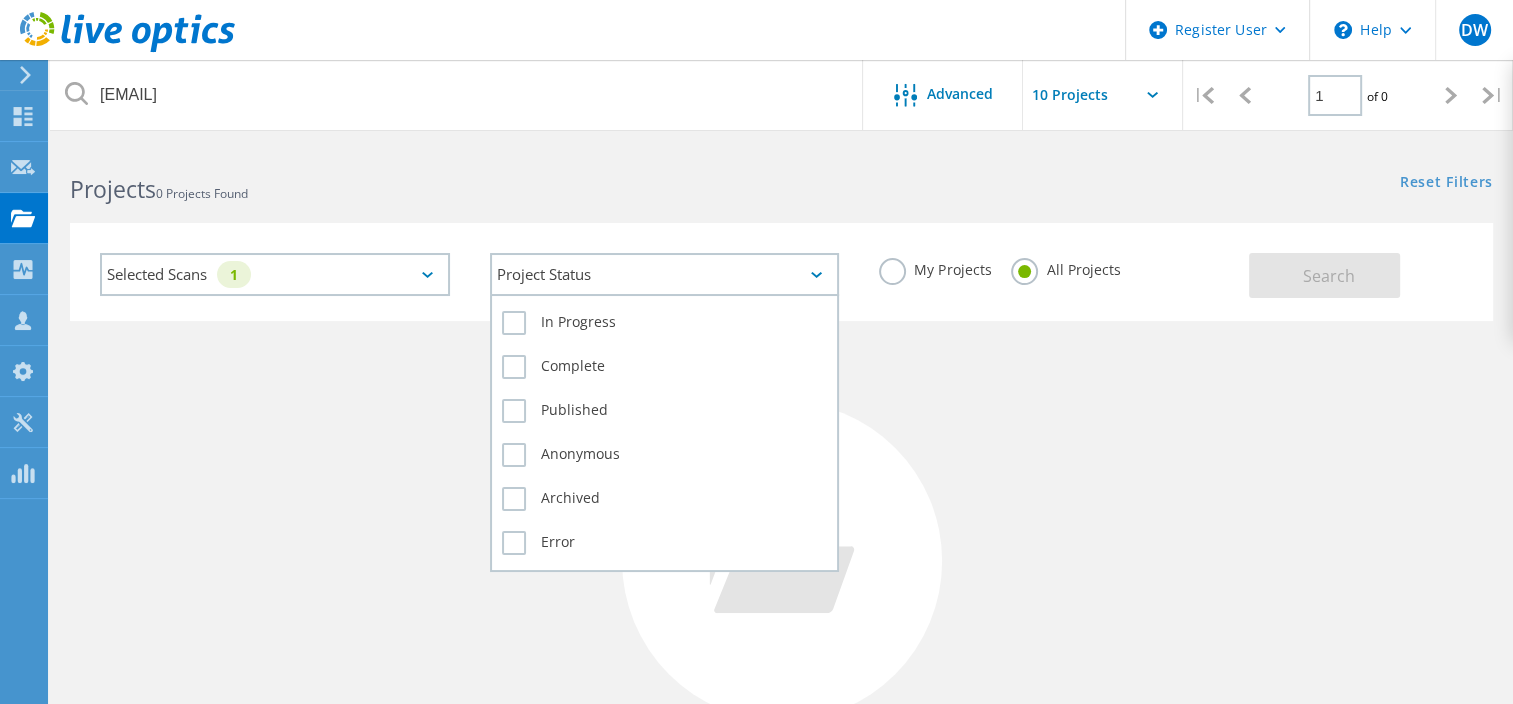 click on "Project Status" 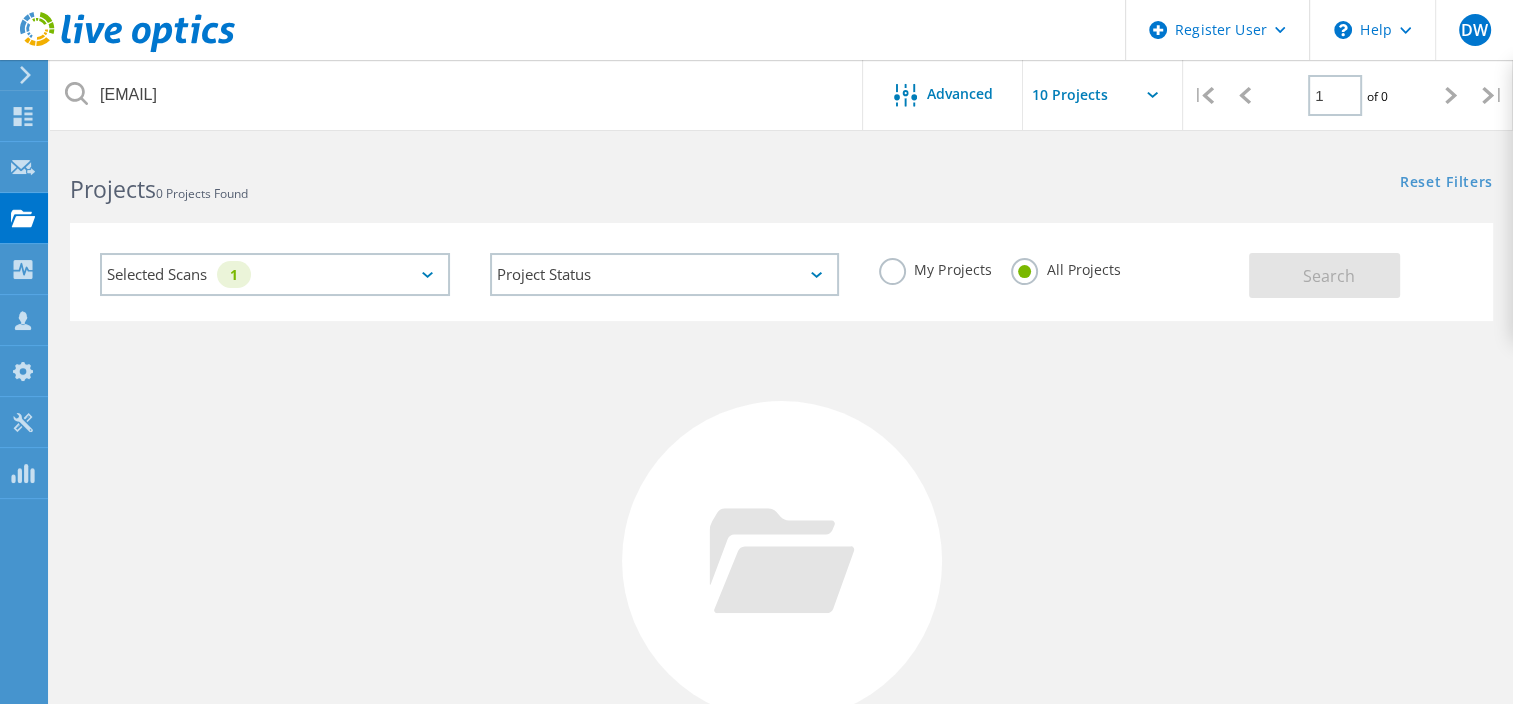 click on "No Projects Found Try refining your search." 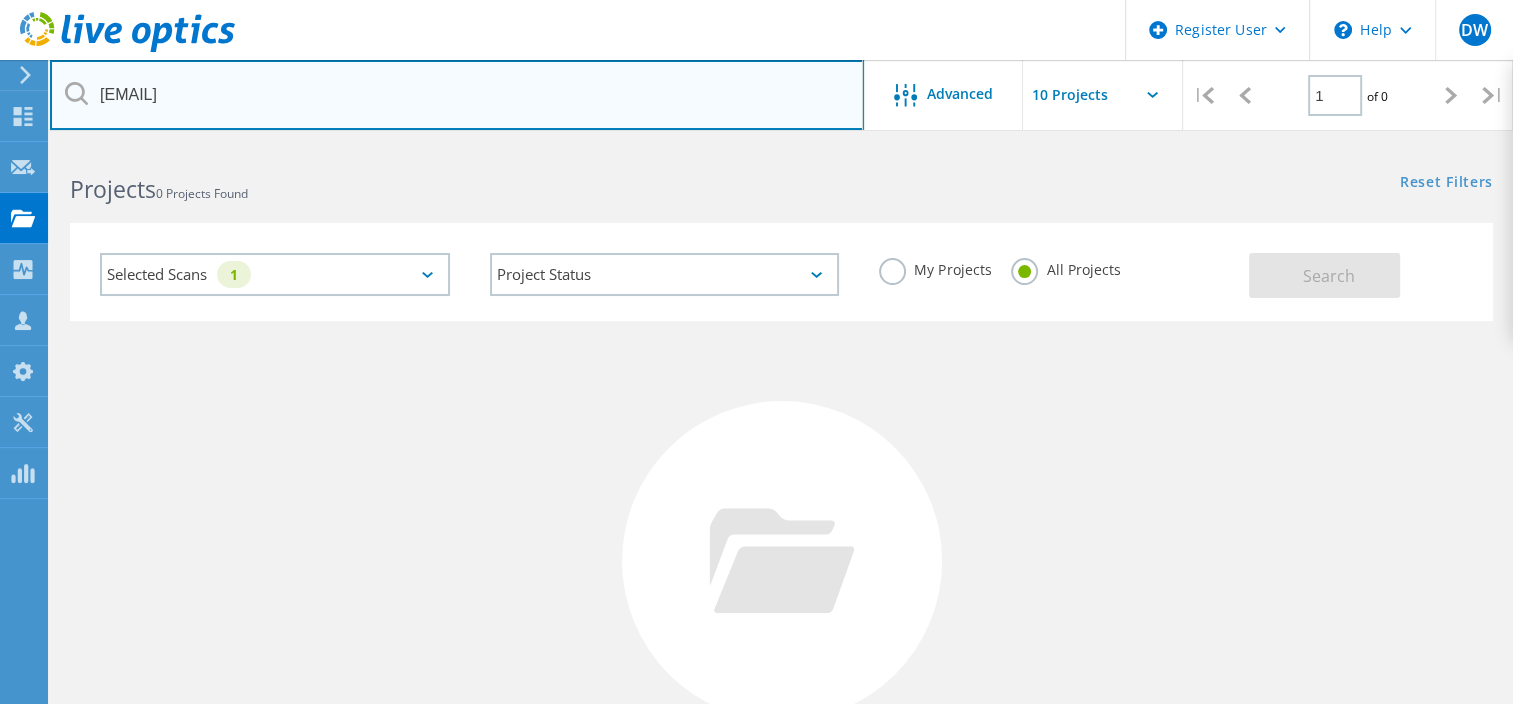 click on "[EMAIL]" at bounding box center (457, 95) 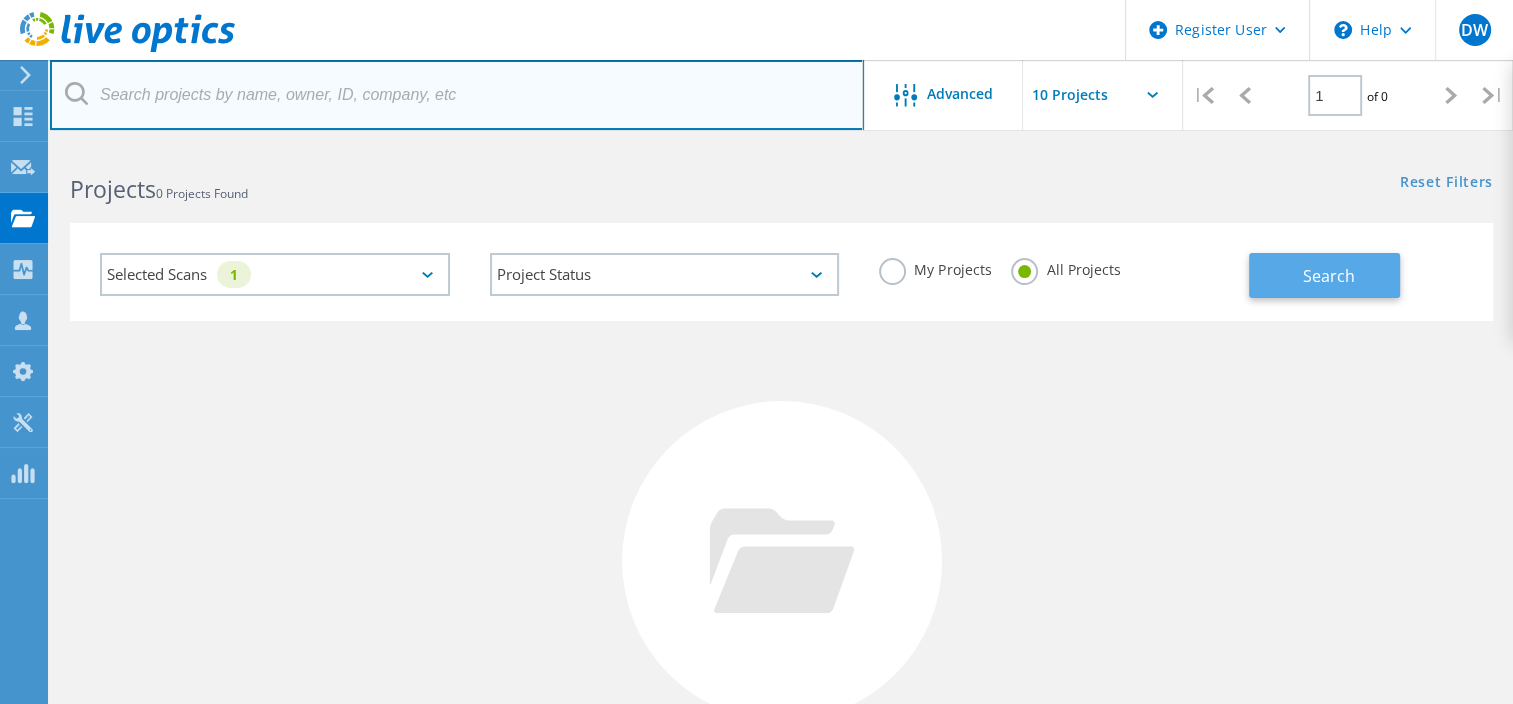 type 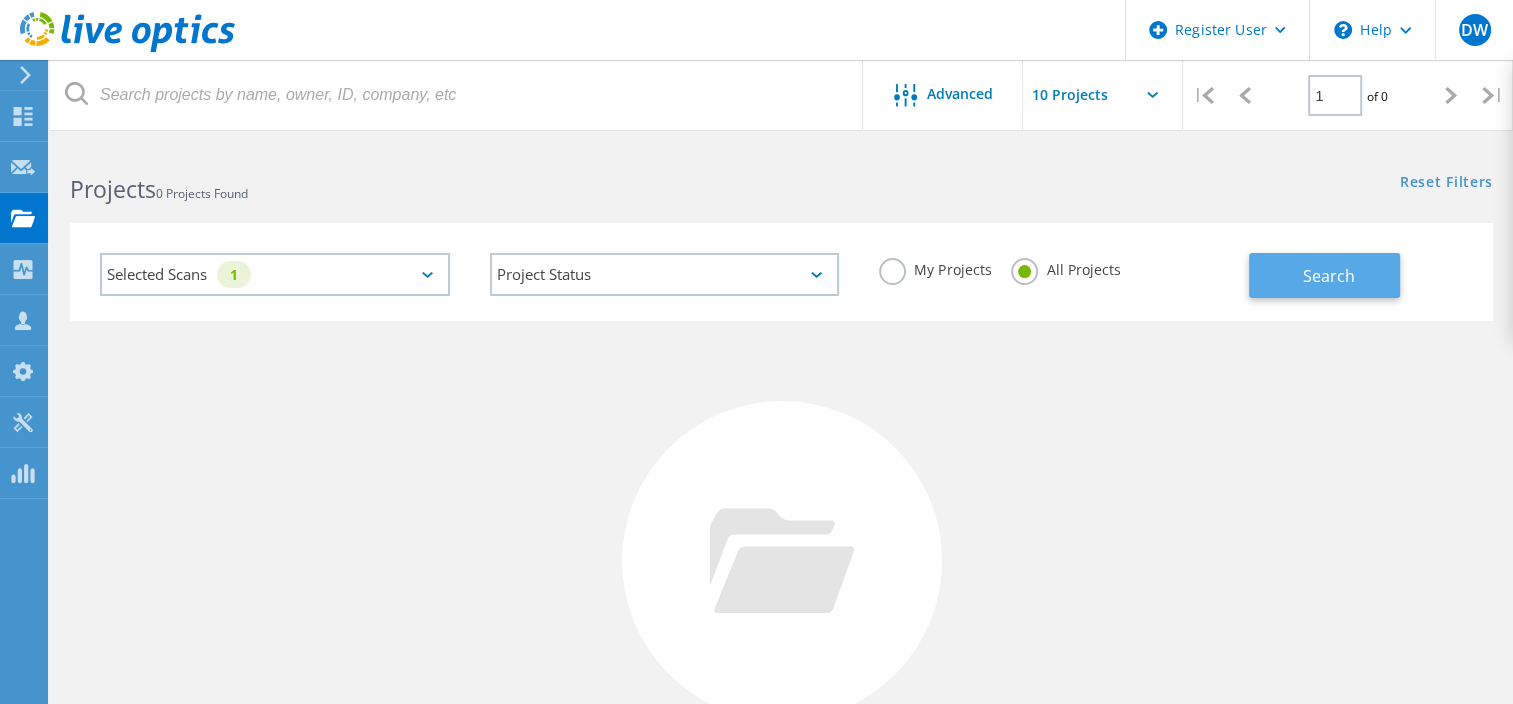 click on "Search" 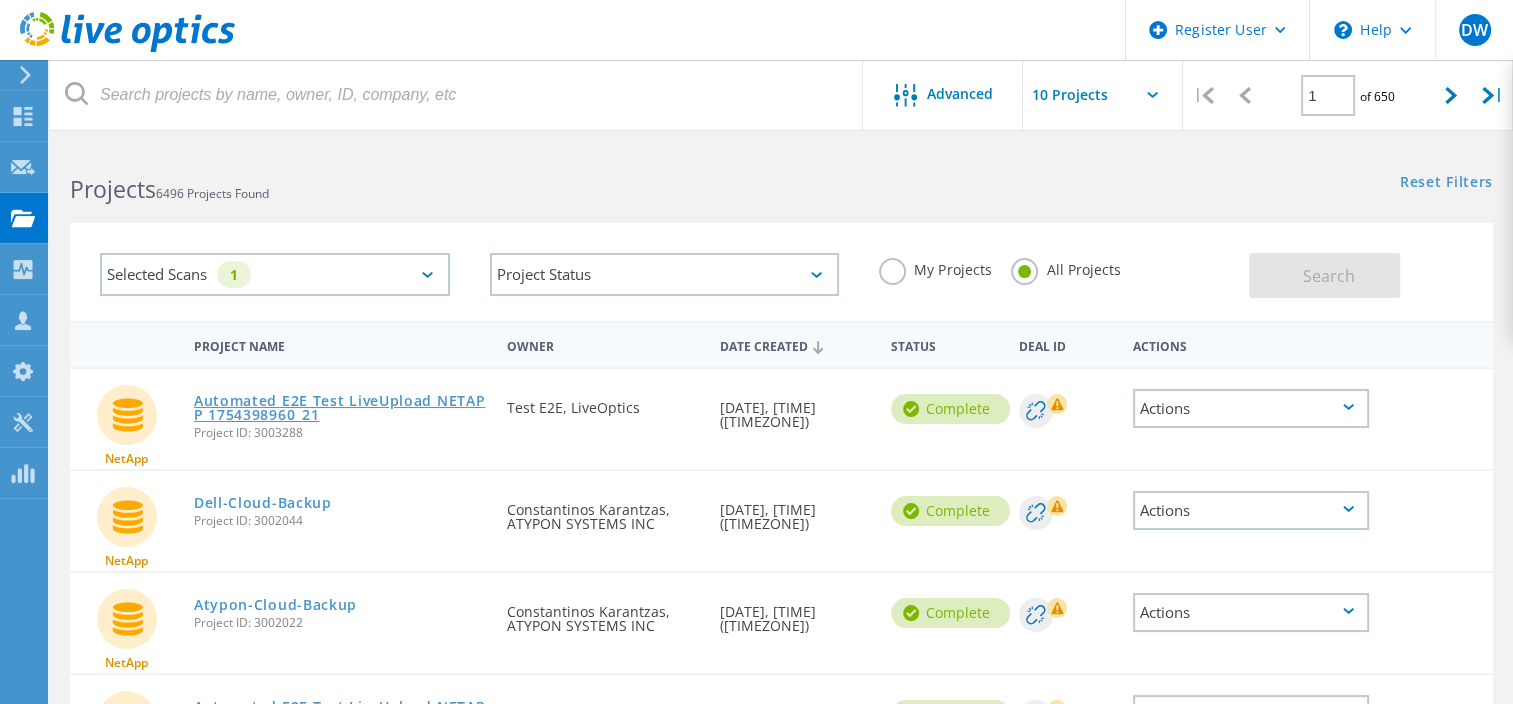click on "Automated E2E Test LiveUpload NETAPP 1754398960_21" 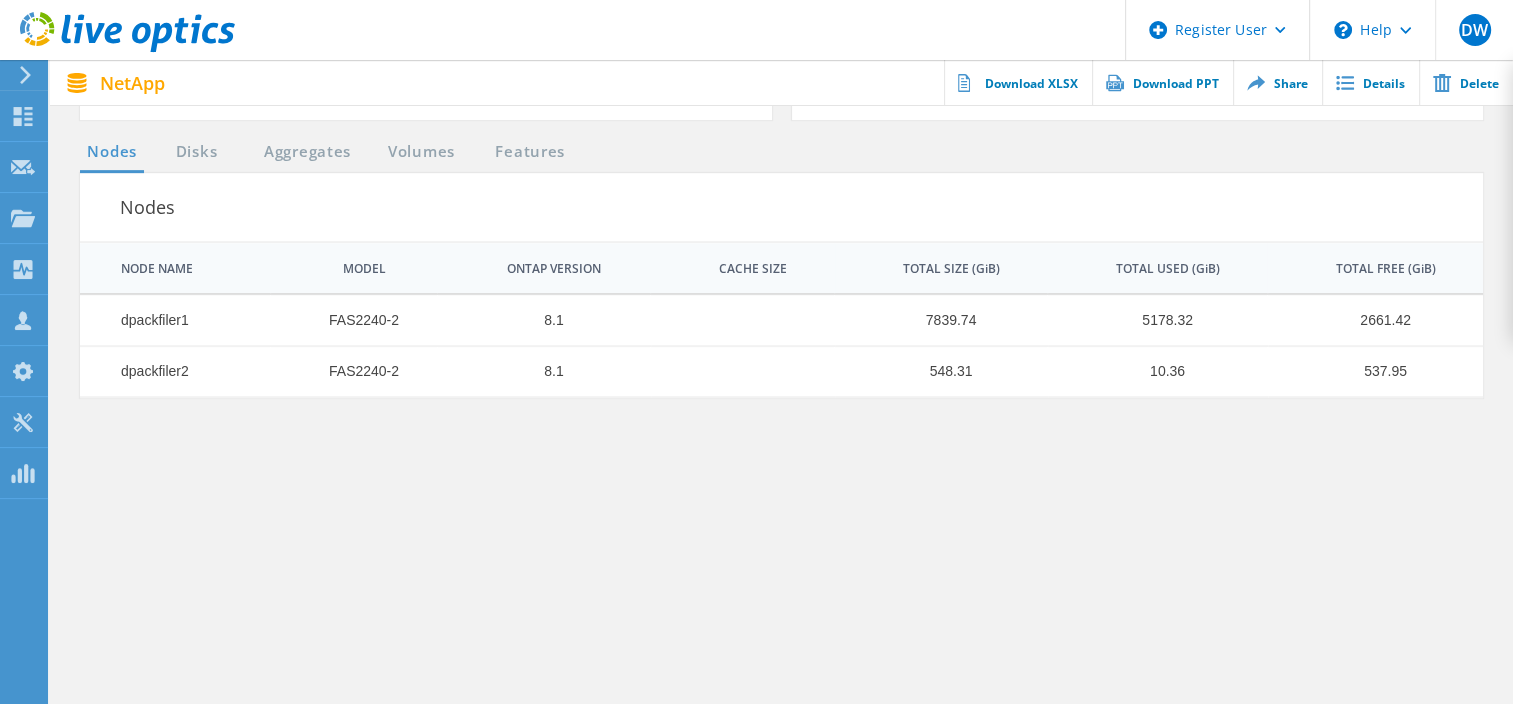 scroll, scrollTop: 900, scrollLeft: 0, axis: vertical 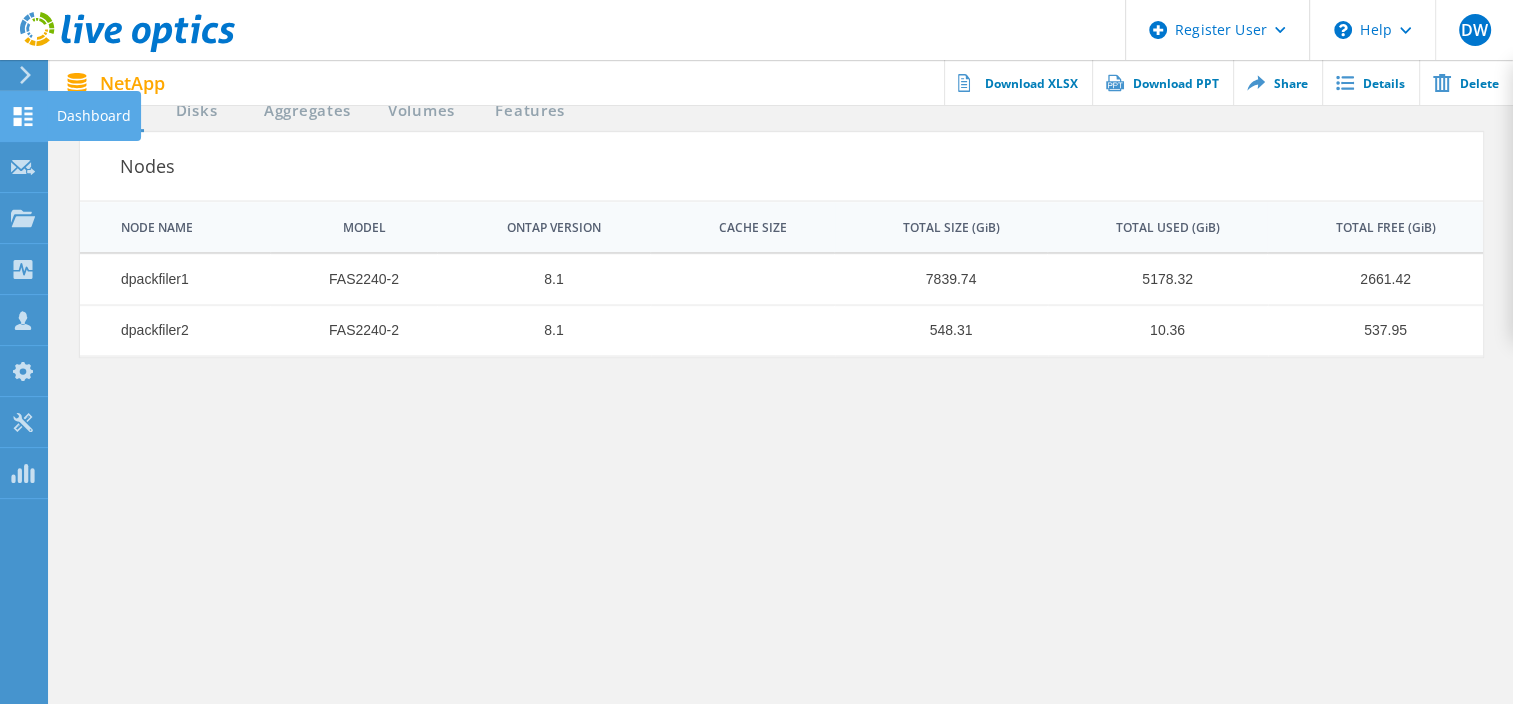 click on "Dashboard" at bounding box center (-66, 116) 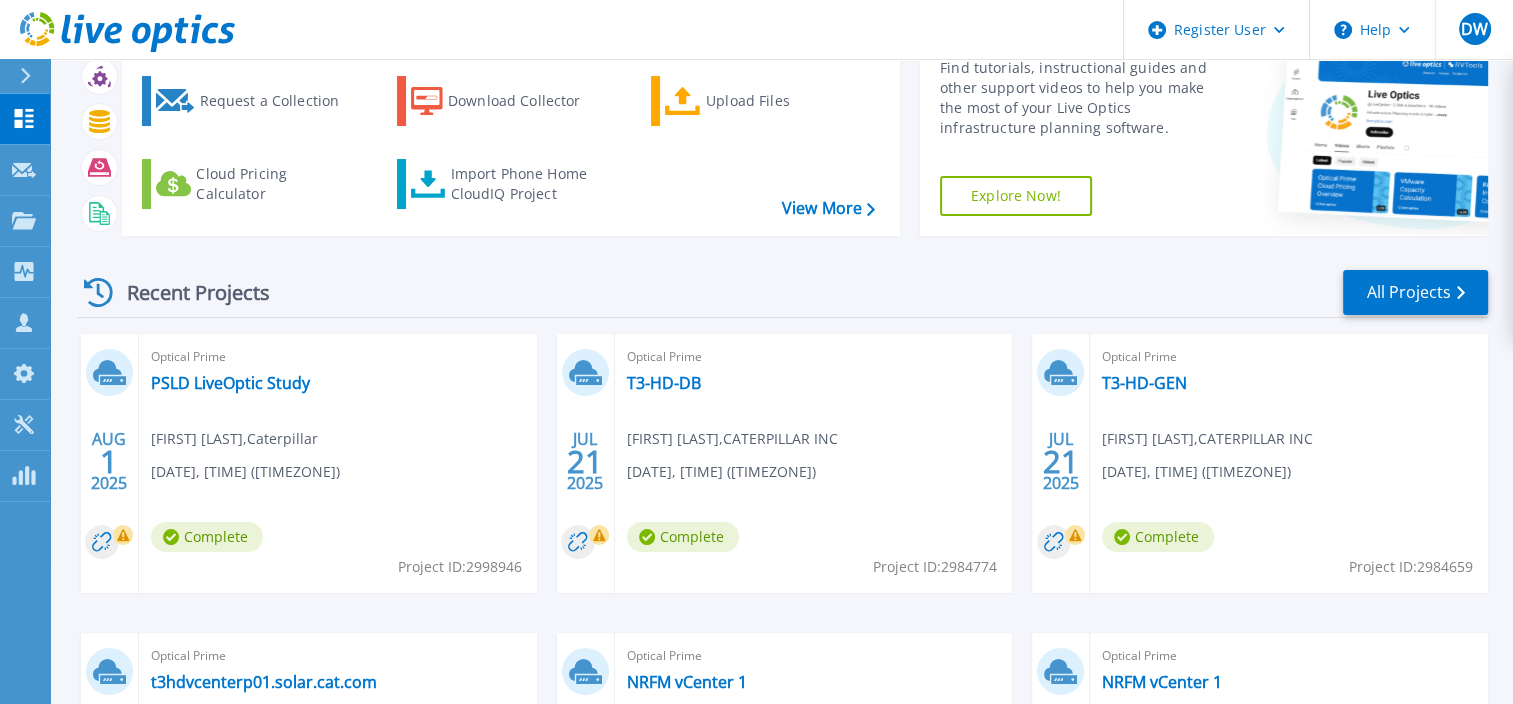 scroll, scrollTop: 200, scrollLeft: 0, axis: vertical 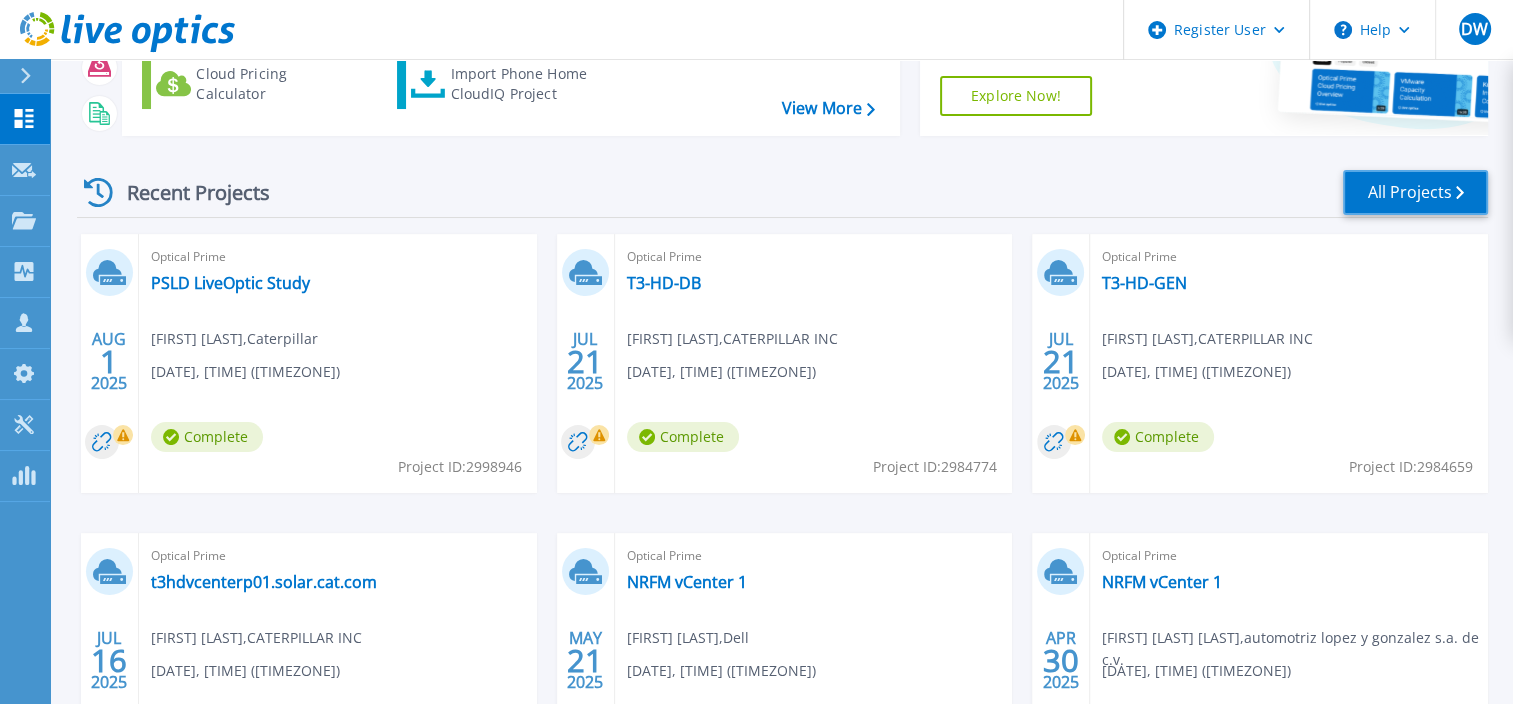 click on "All Projects" at bounding box center [1415, 192] 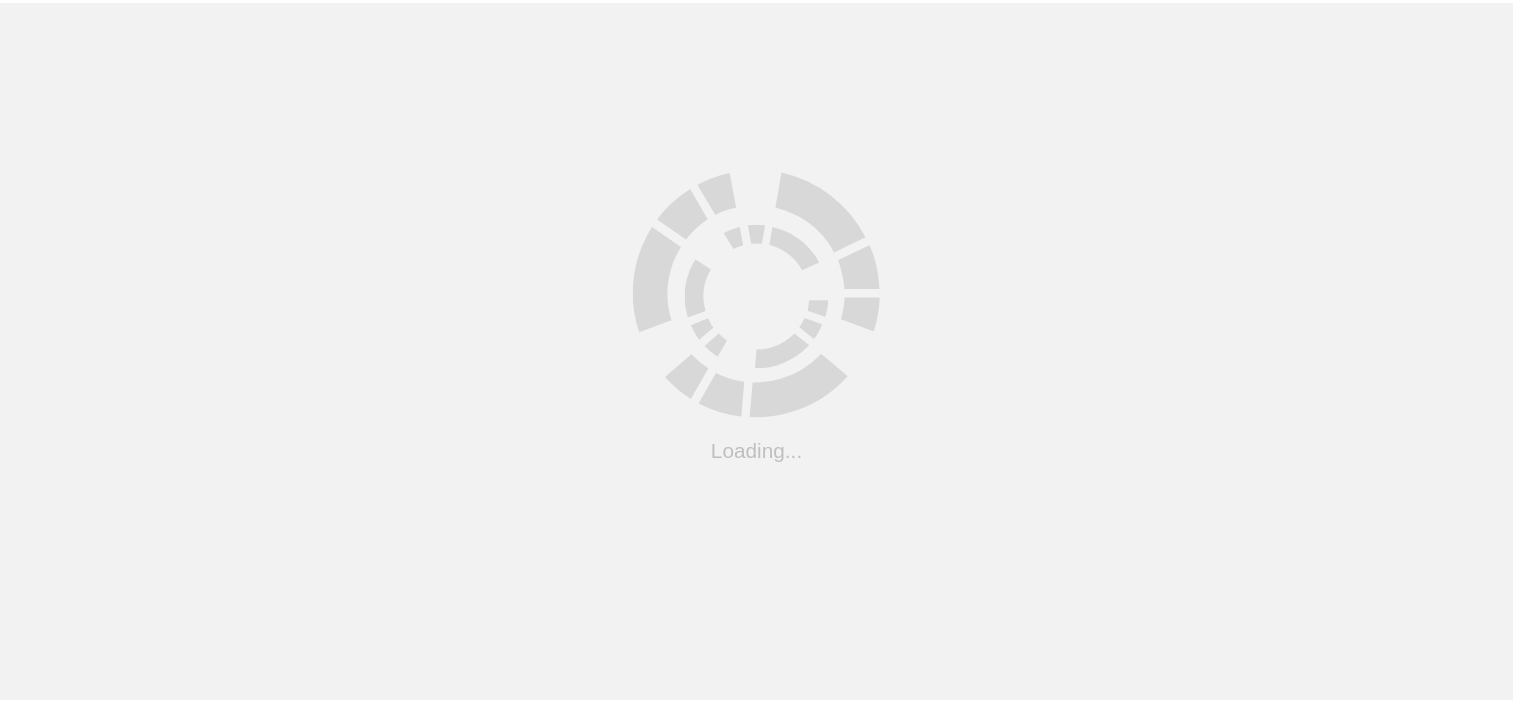 scroll, scrollTop: 0, scrollLeft: 0, axis: both 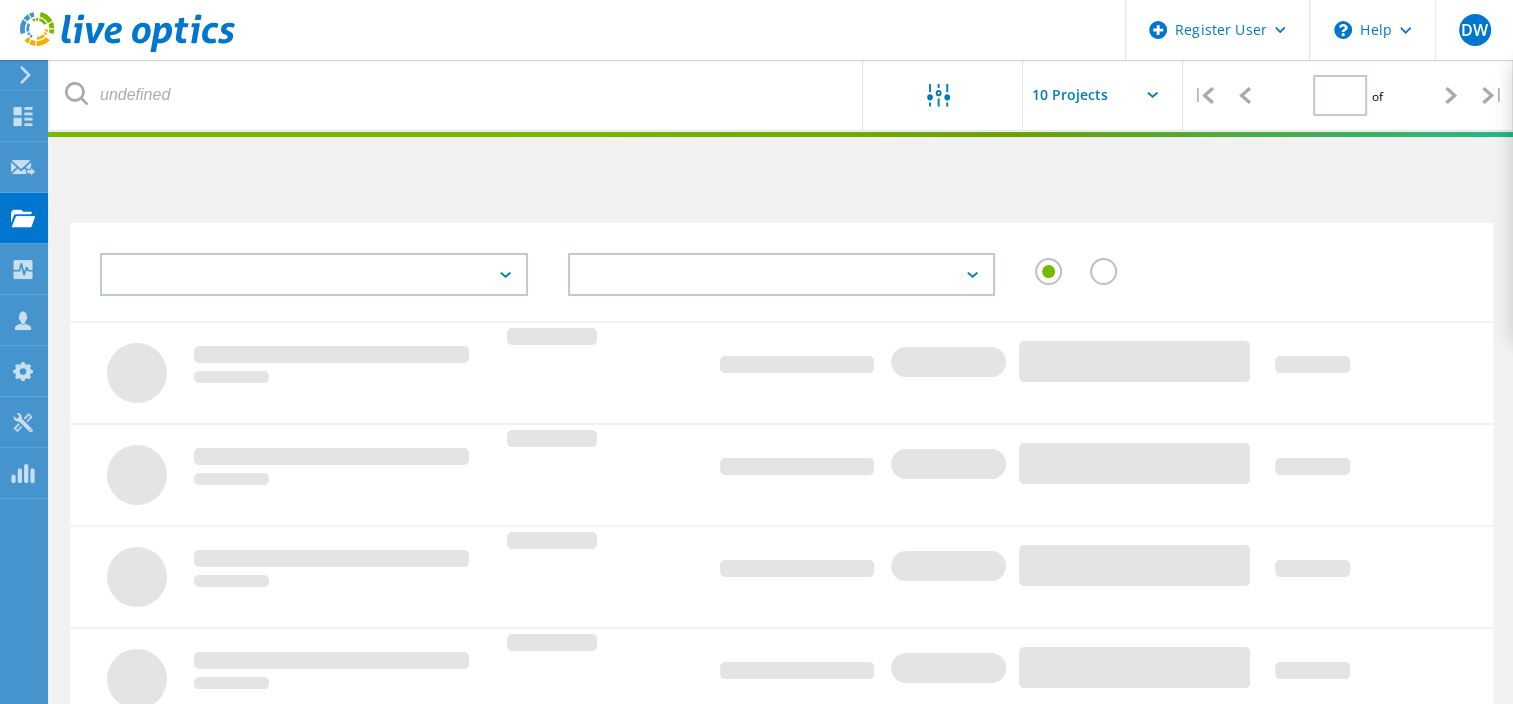 type on "1" 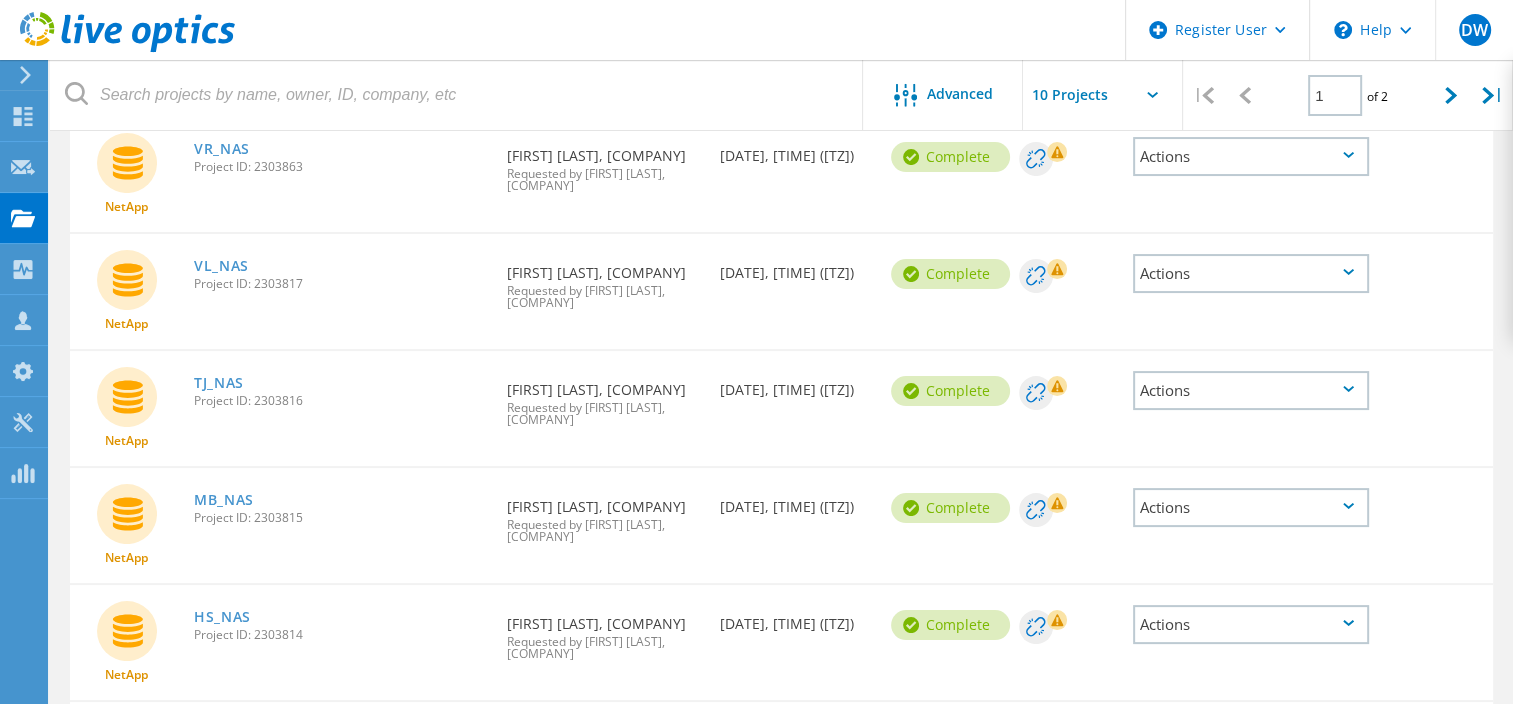 scroll, scrollTop: 28, scrollLeft: 0, axis: vertical 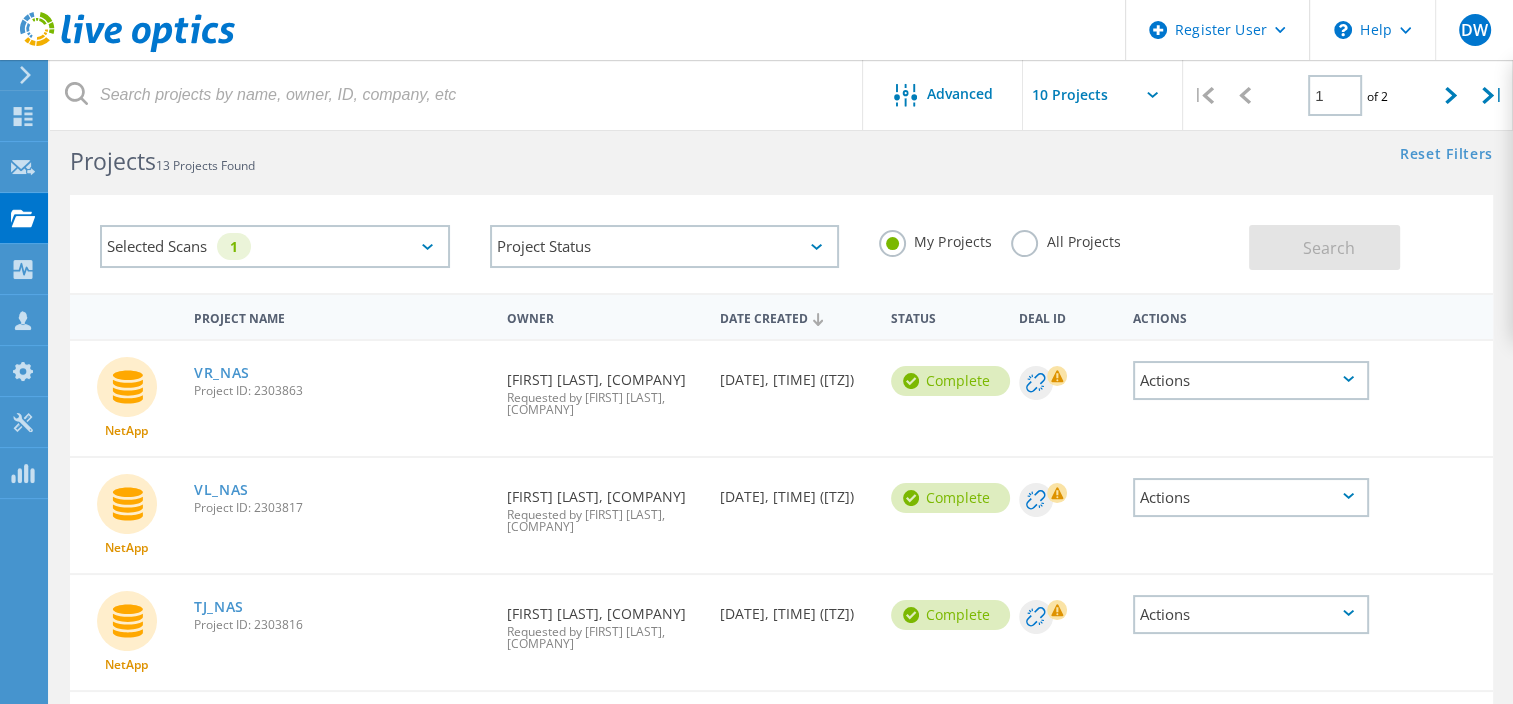 click on "All Projects" 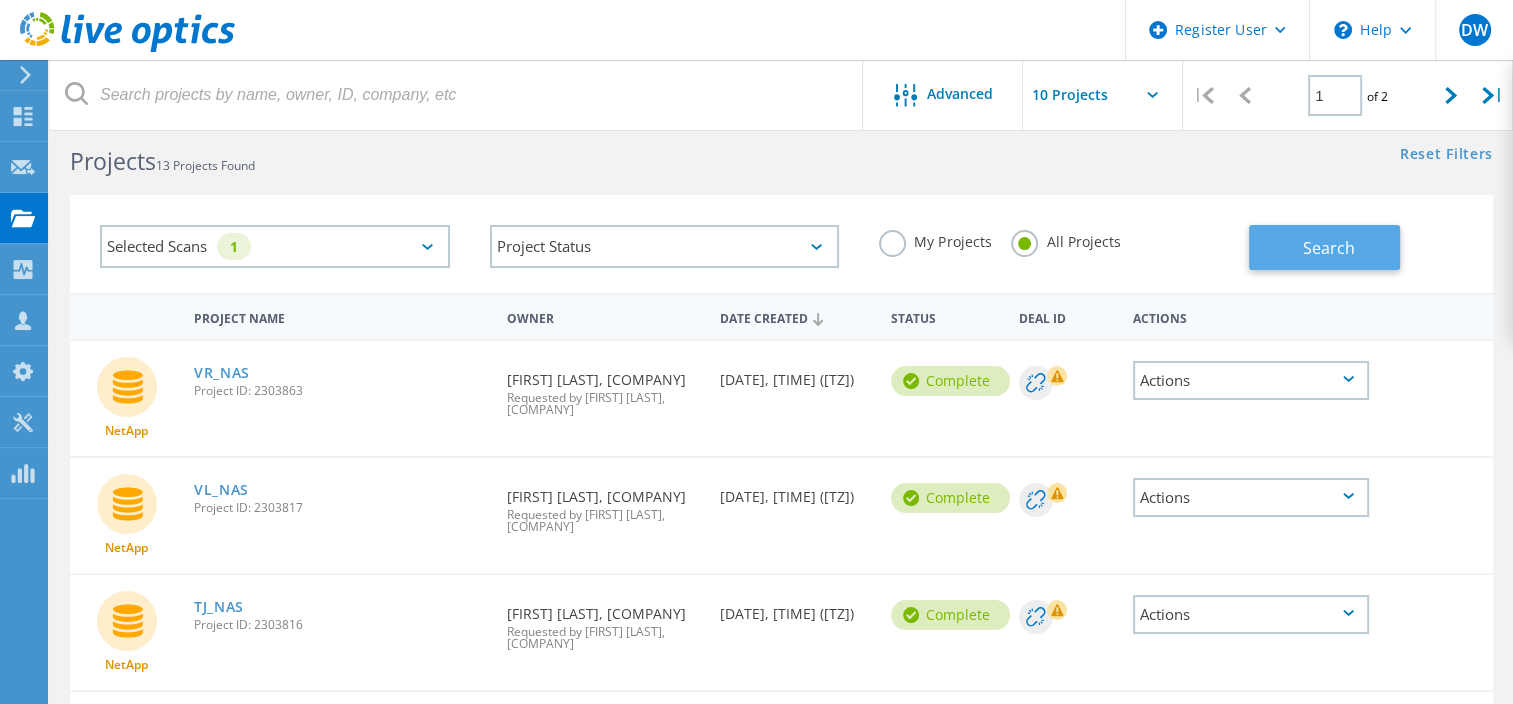 click on "Search" 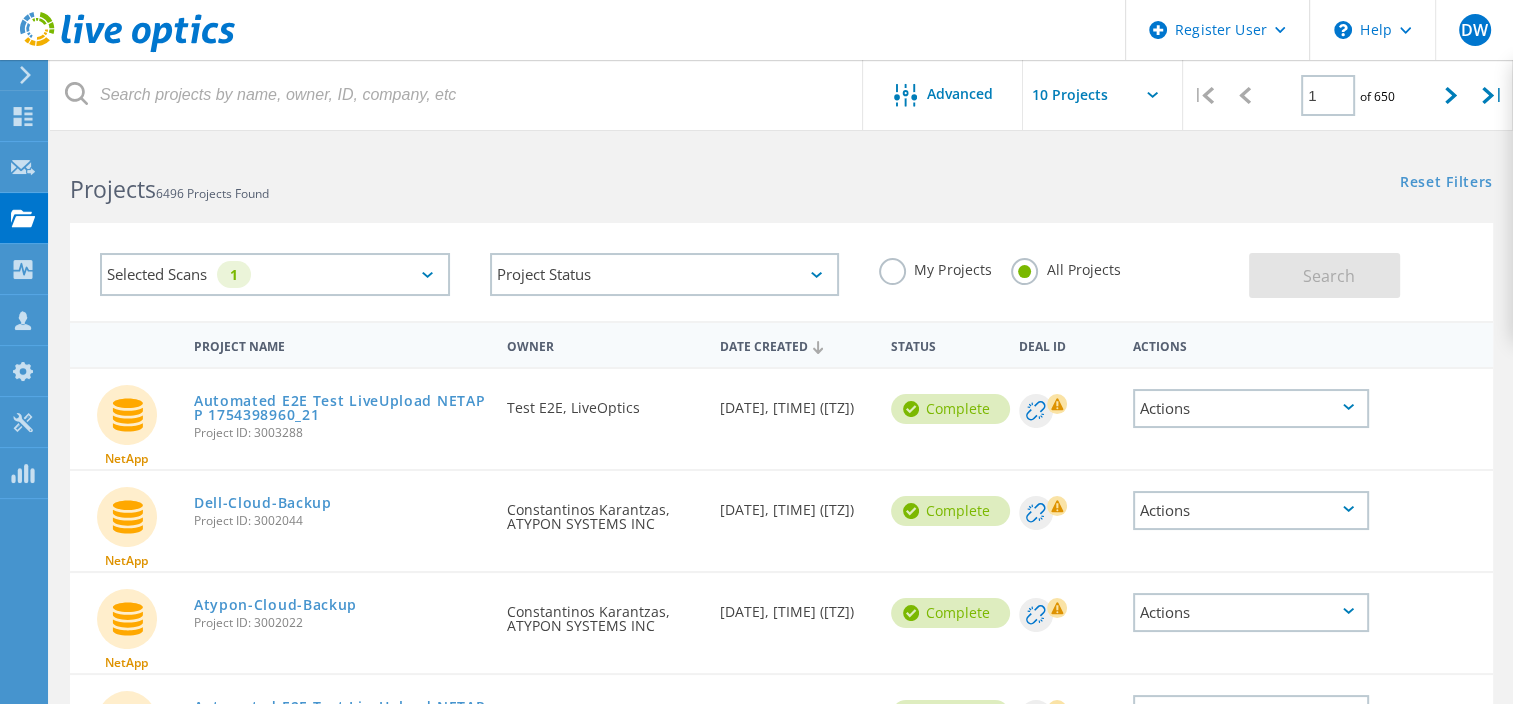 scroll, scrollTop: 0, scrollLeft: 0, axis: both 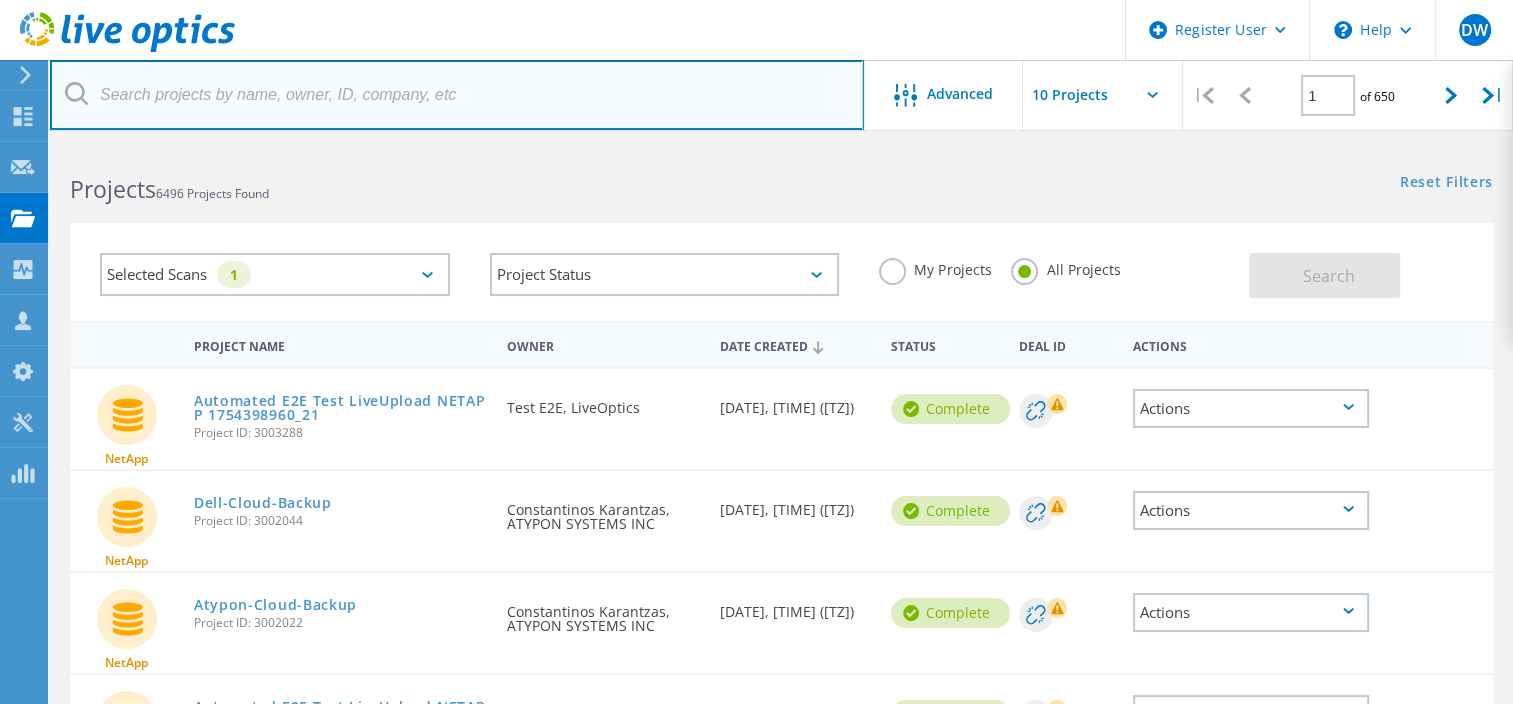 click at bounding box center [457, 95] 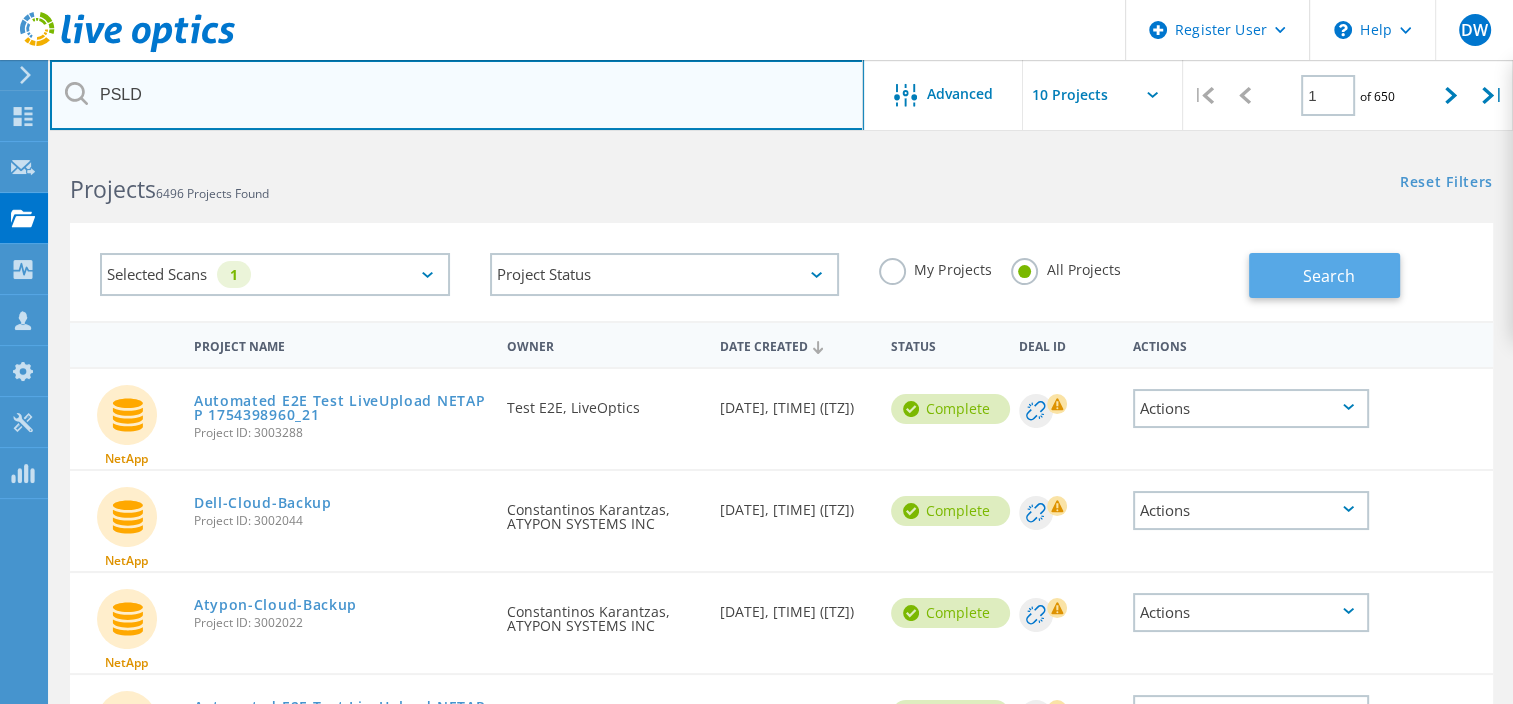 type on "PSLD" 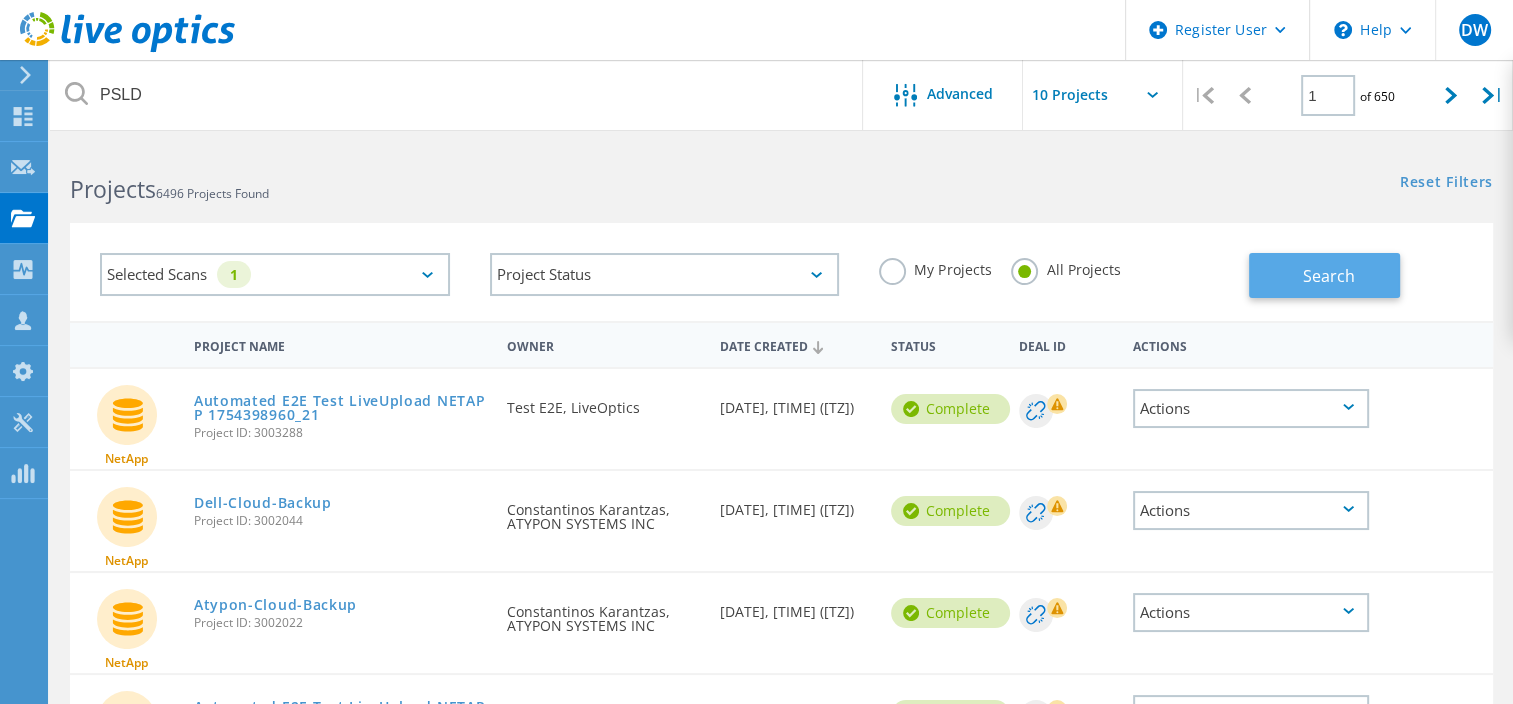 click on "Search" 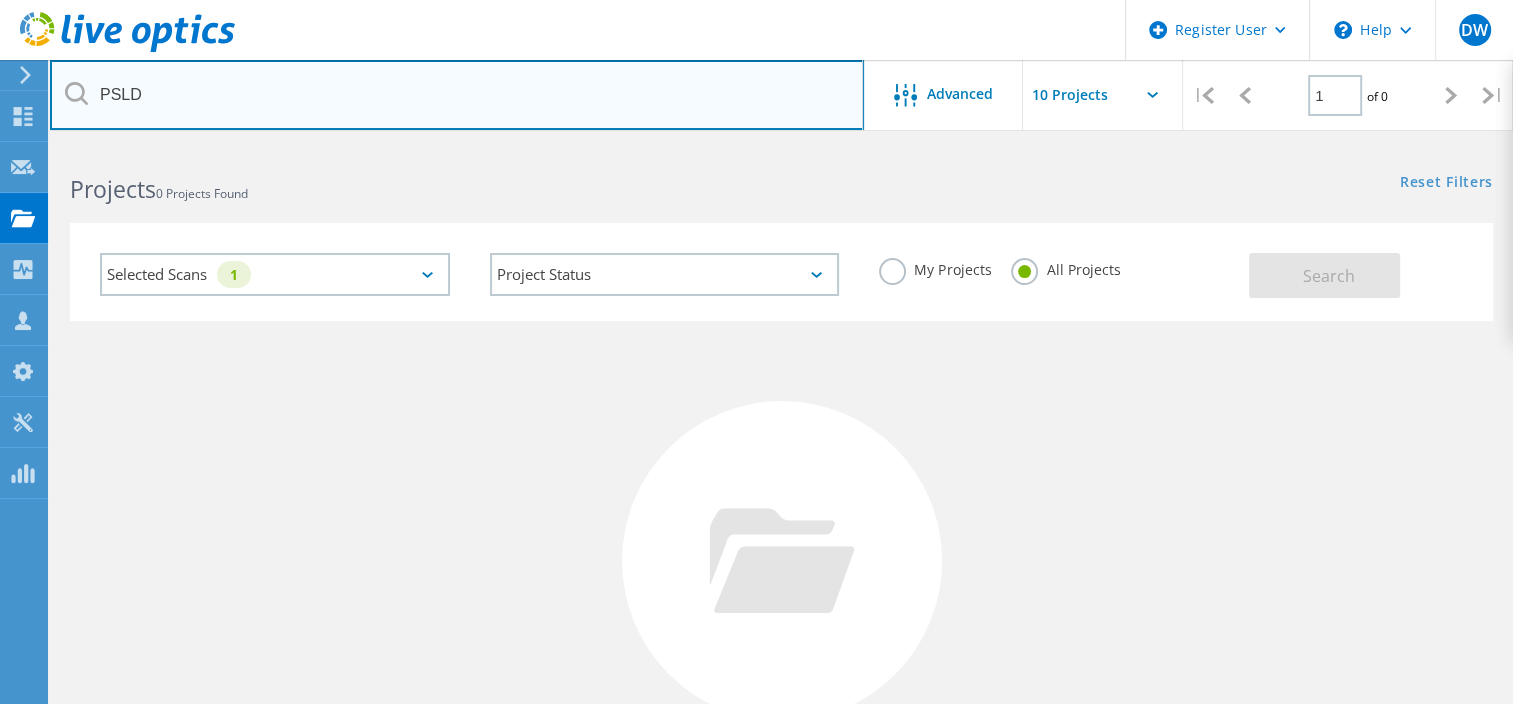 click on "PSLD" at bounding box center [457, 95] 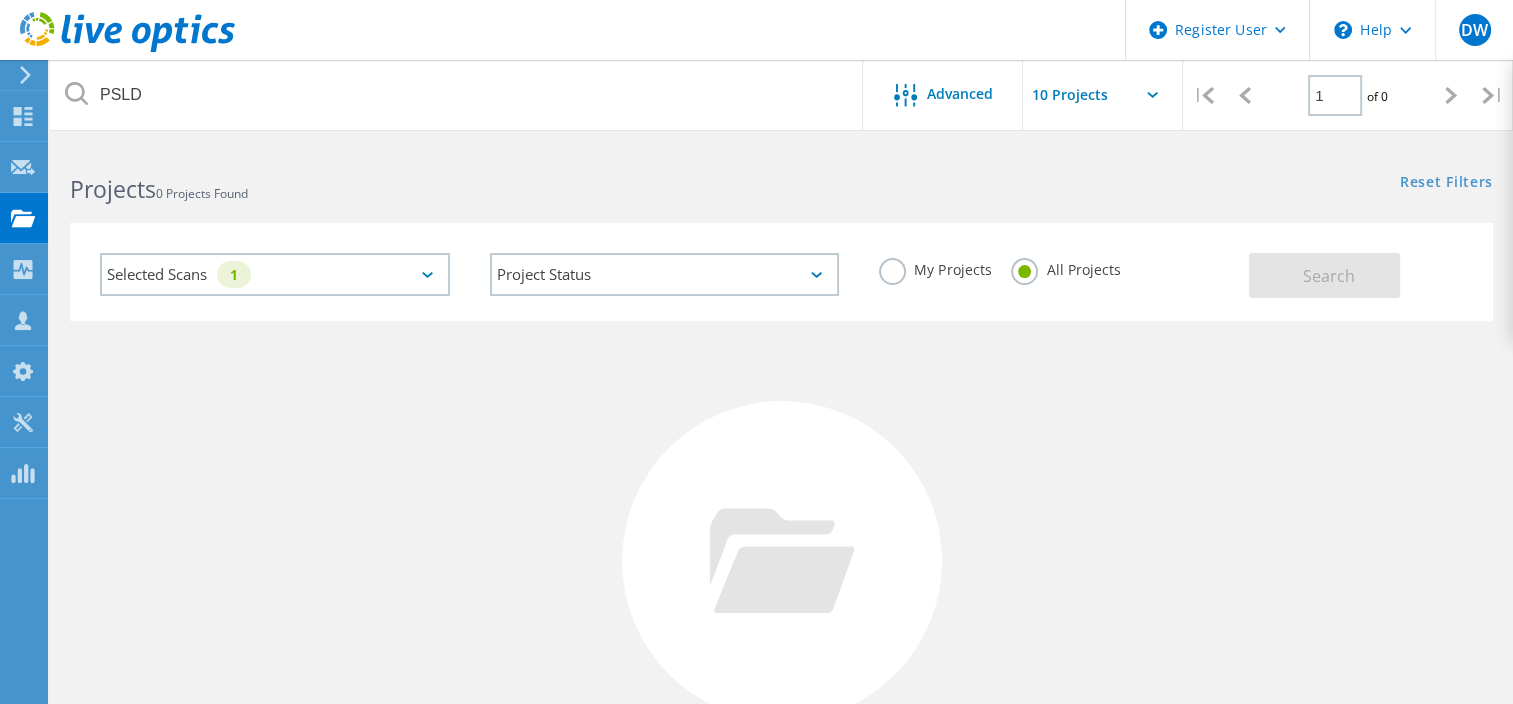 click on "My Projects" 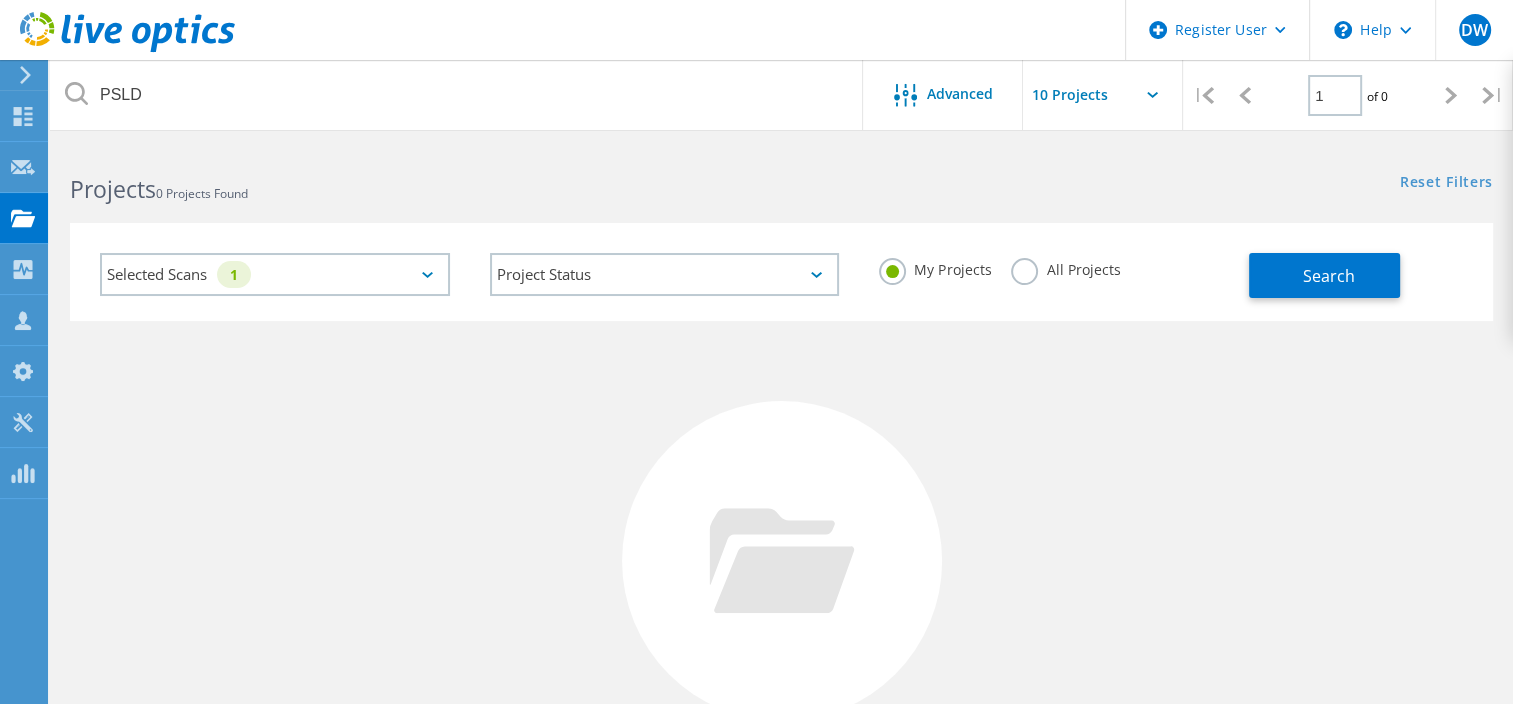 click on "Selected Scans   1" 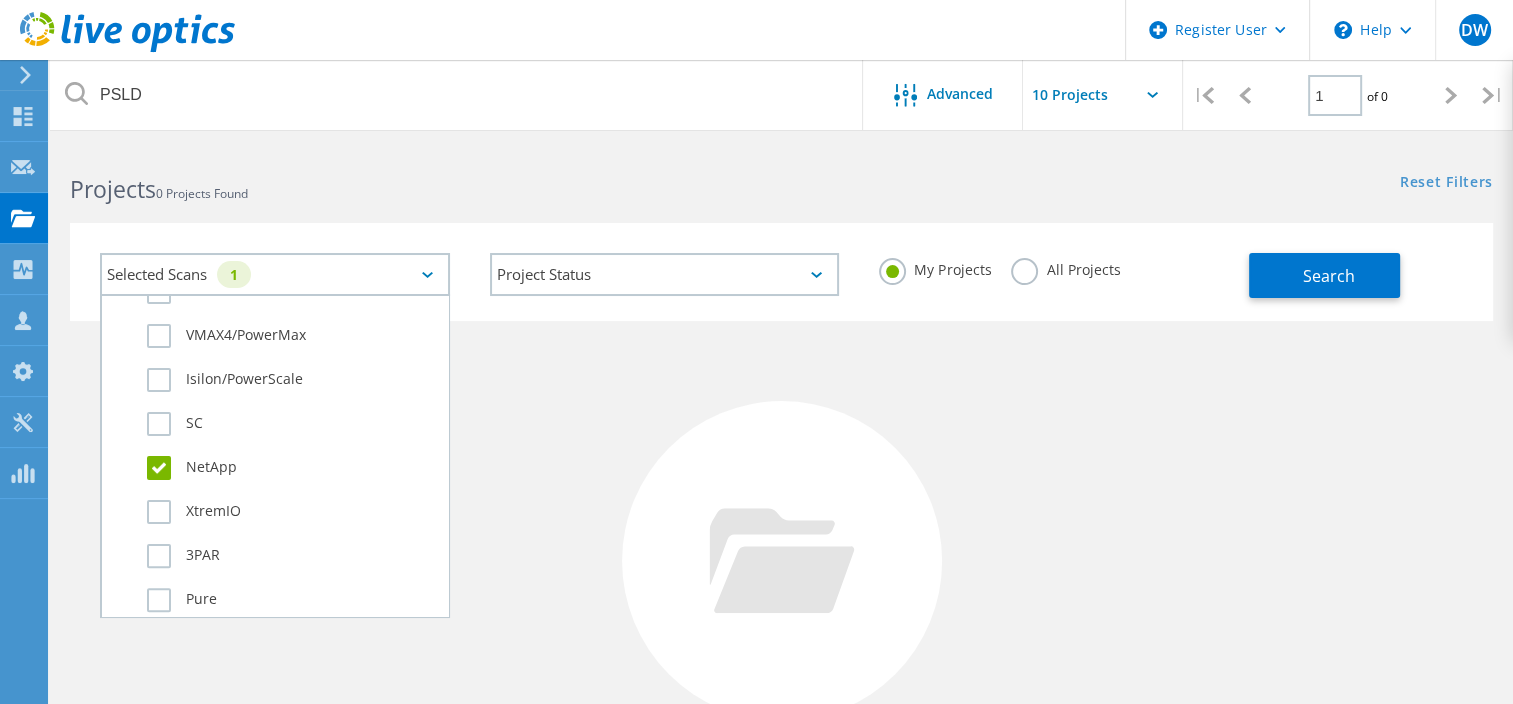 scroll, scrollTop: 678, scrollLeft: 0, axis: vertical 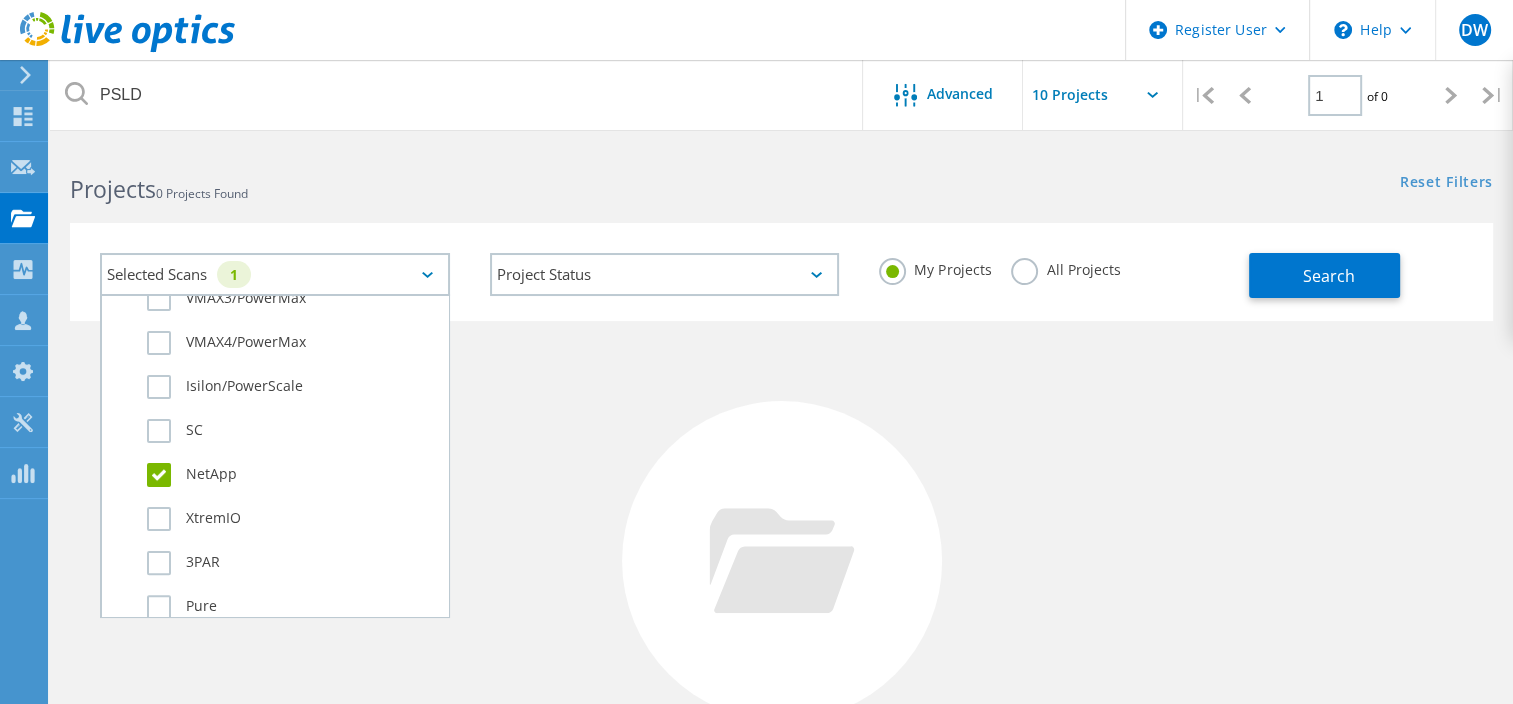 click on "NetApp" 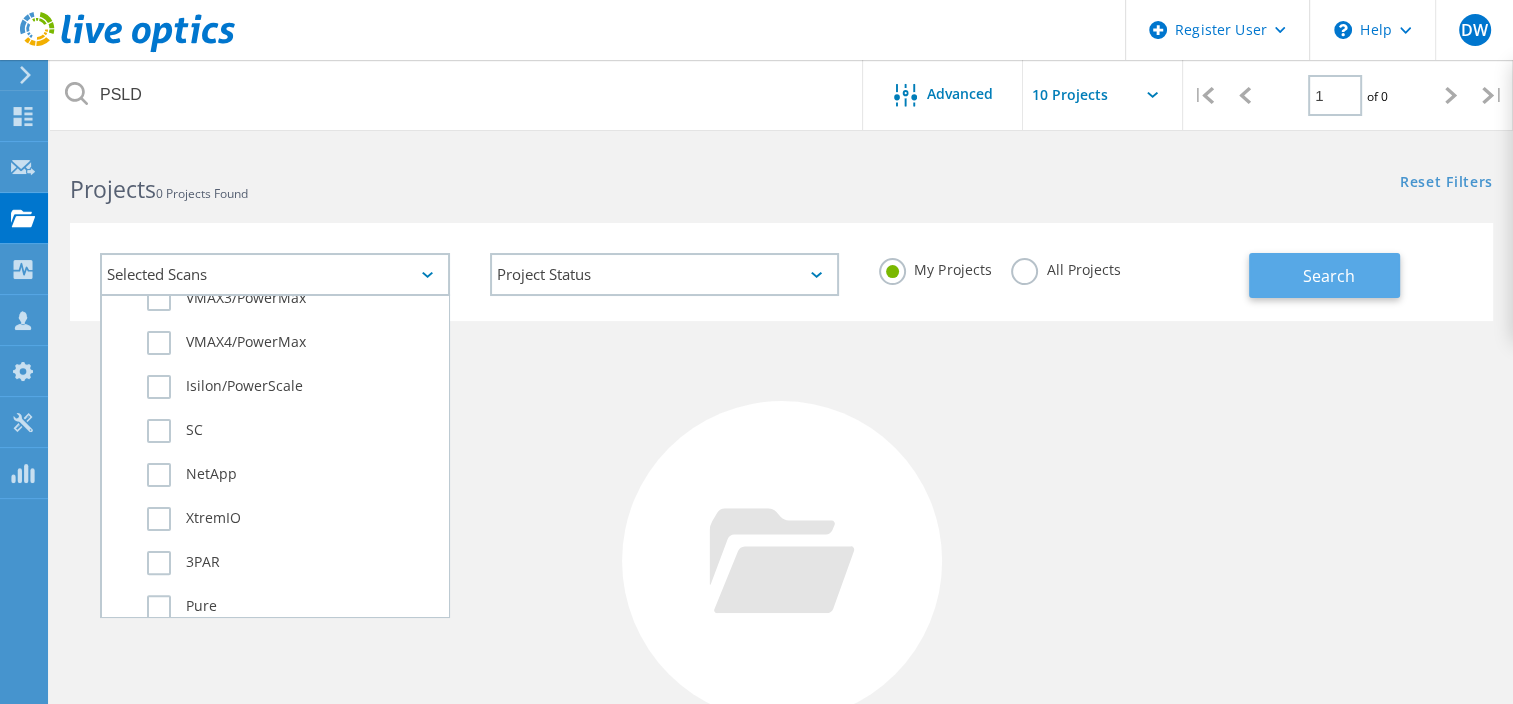 click on "Search" 